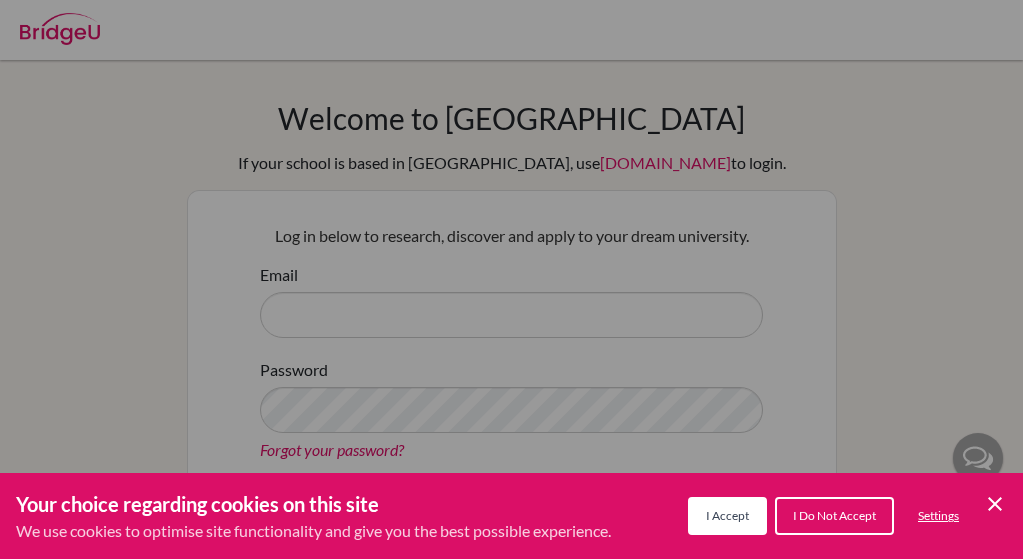 scroll, scrollTop: 0, scrollLeft: 0, axis: both 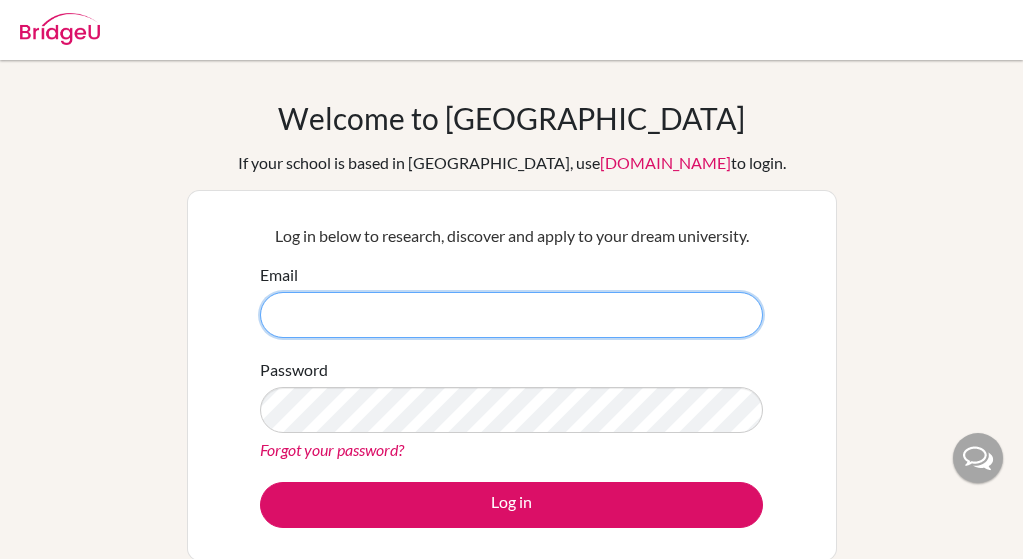 click on "Email" at bounding box center (511, 315) 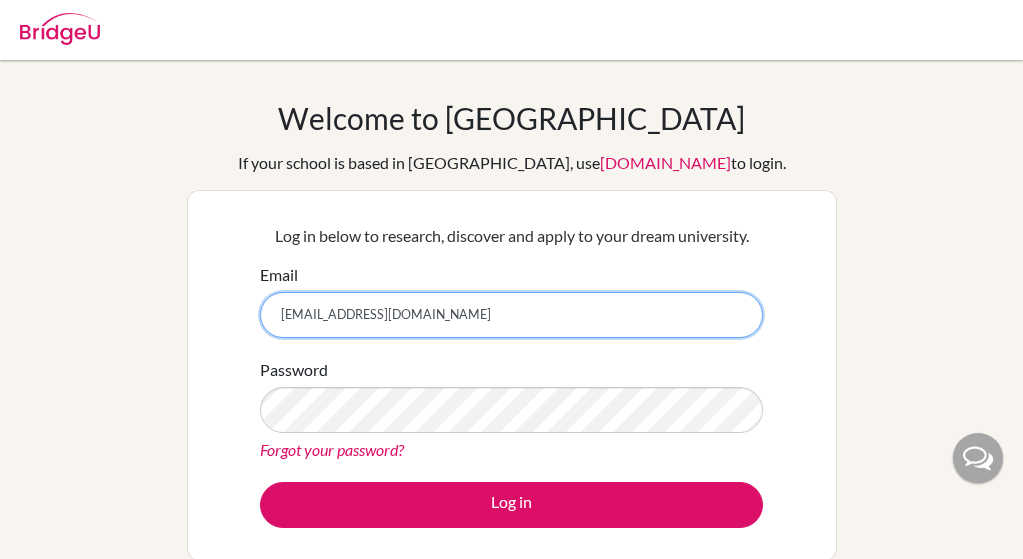 type on "[EMAIL_ADDRESS][DOMAIN_NAME]" 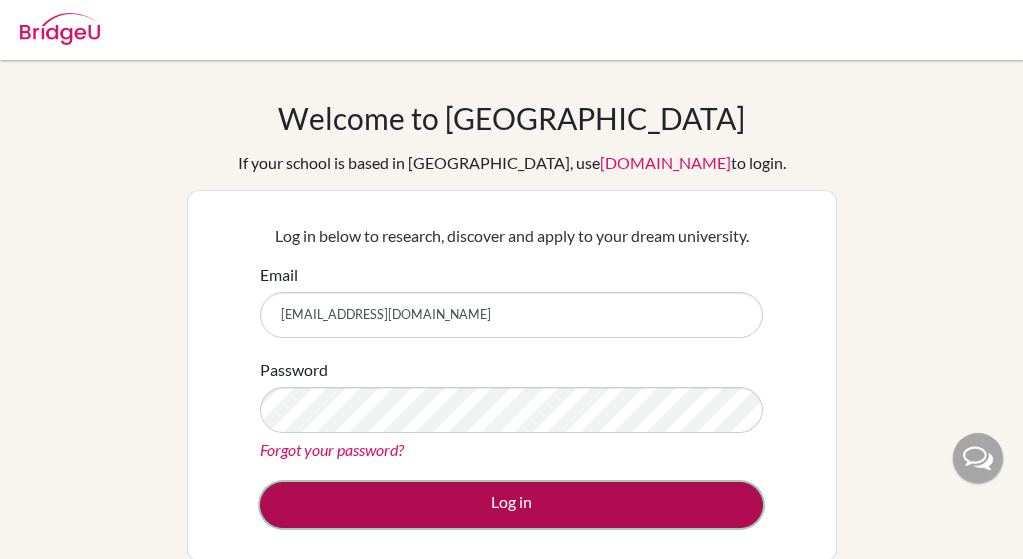 click on "Log in" at bounding box center [511, 505] 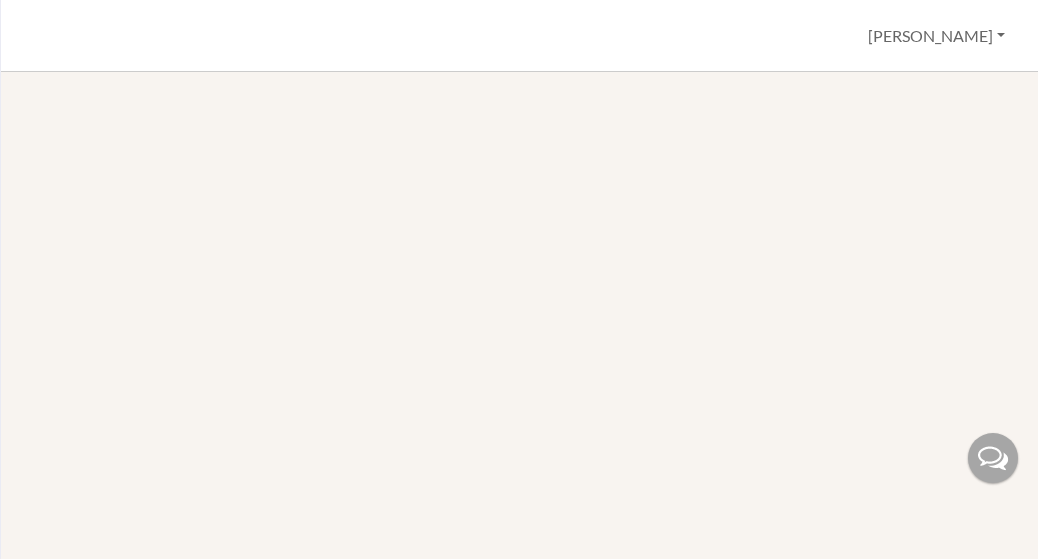 scroll, scrollTop: 0, scrollLeft: 0, axis: both 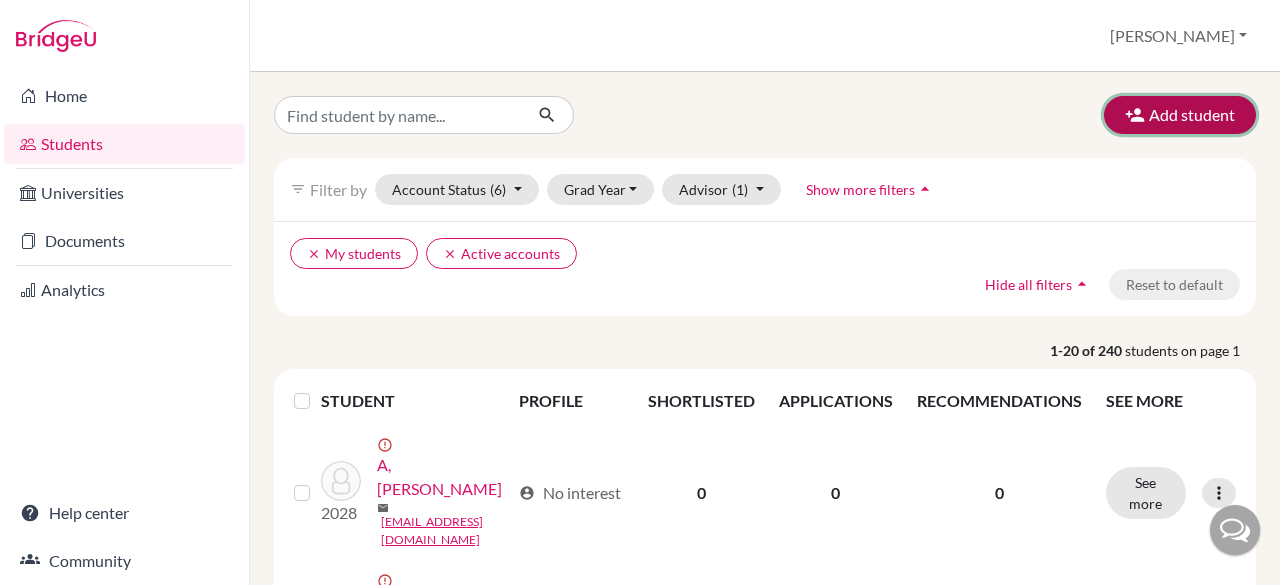 click on "Add student" at bounding box center [1180, 115] 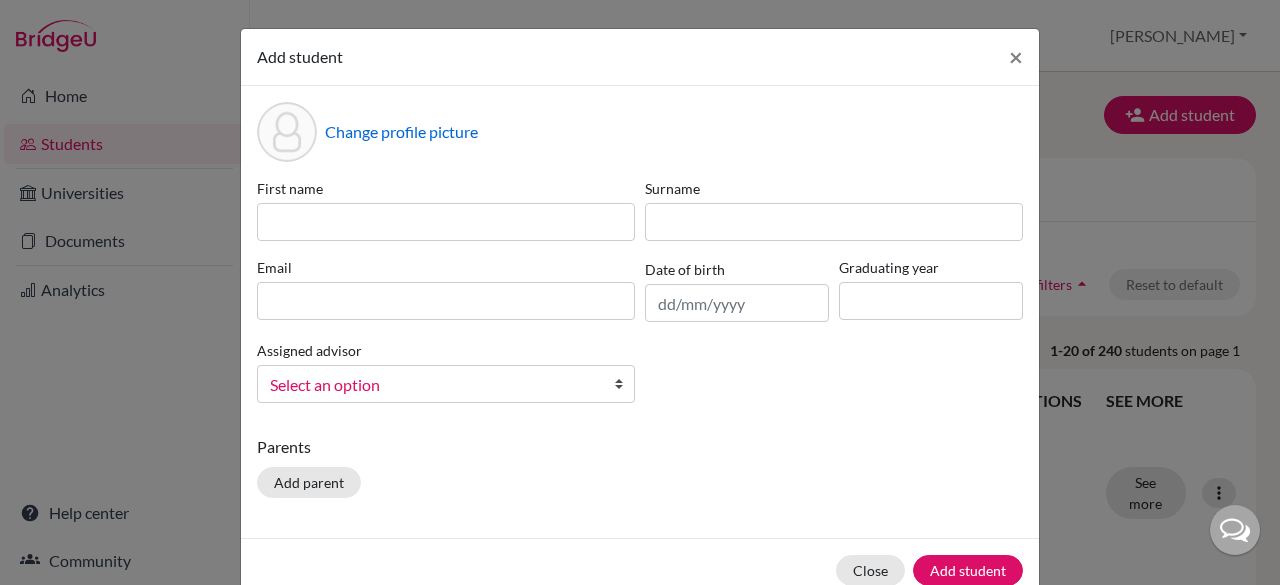 click on "Change profile picture First name Surname Email Date of birth Graduating year Assigned advisor Melvin, Monica
Select an option
Parents Add parent" at bounding box center [640, 312] 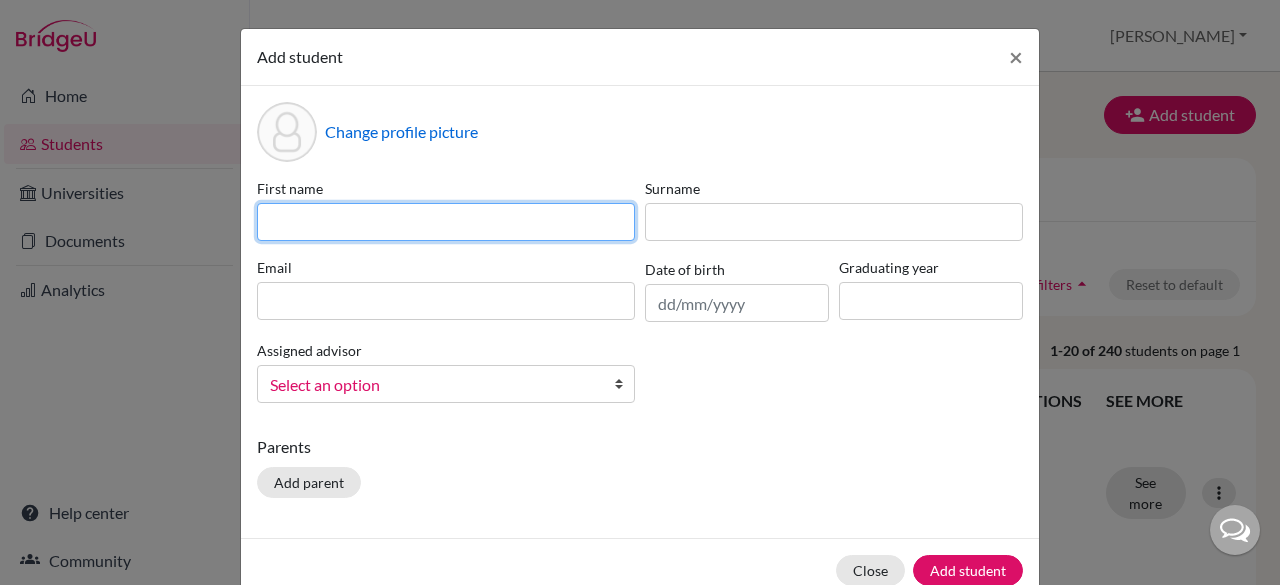 click at bounding box center (446, 222) 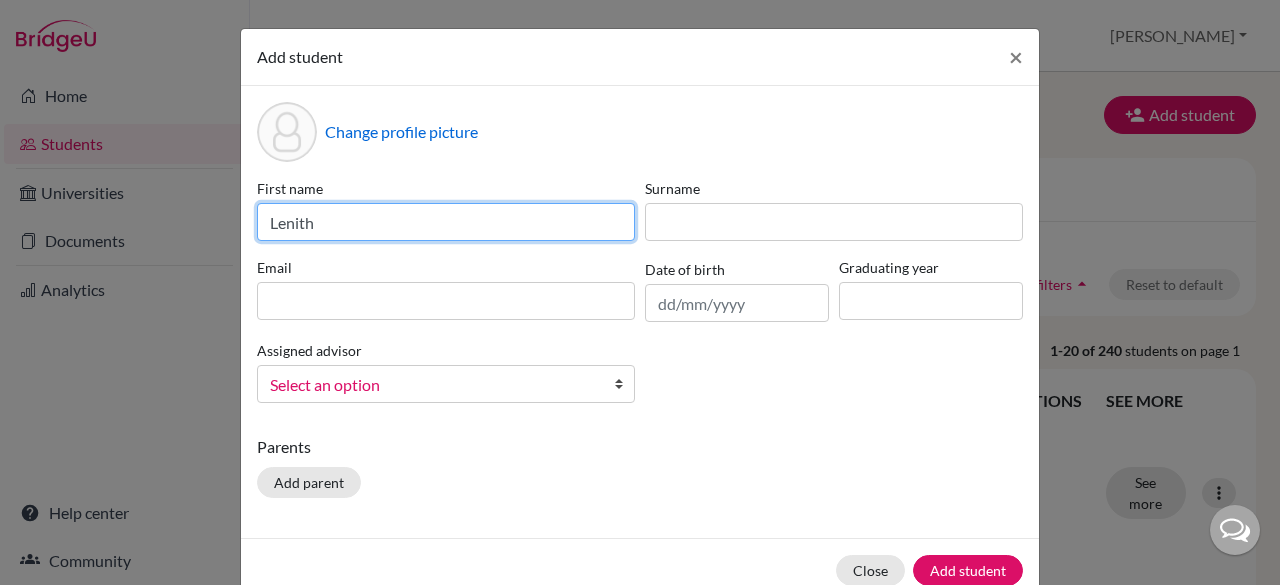 type on "Lenith" 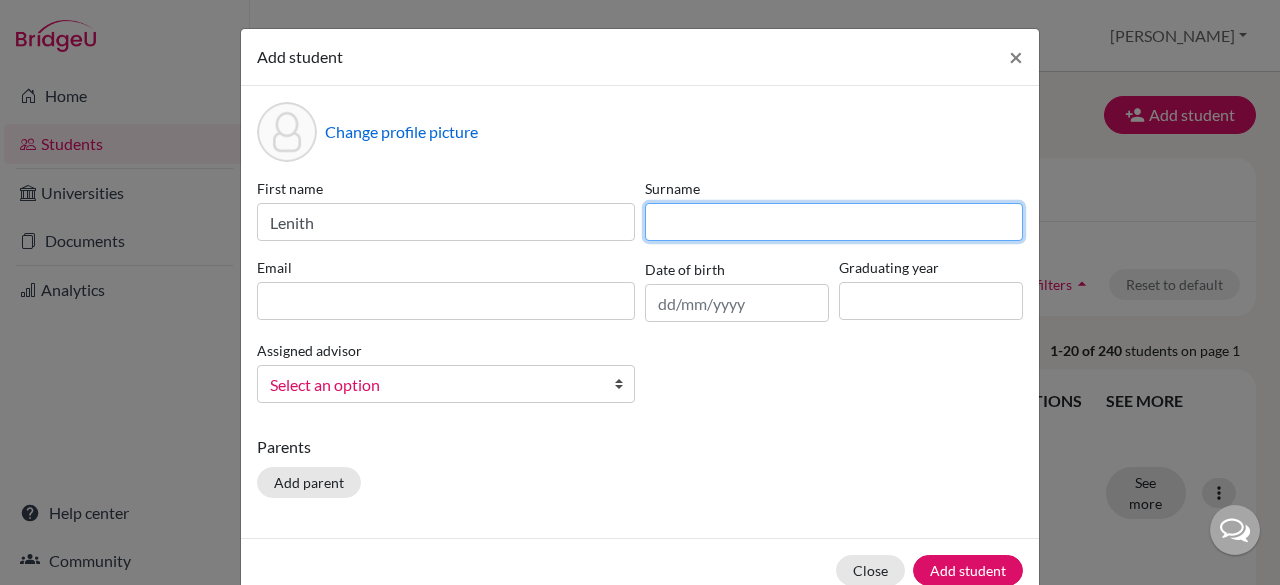 click at bounding box center [834, 222] 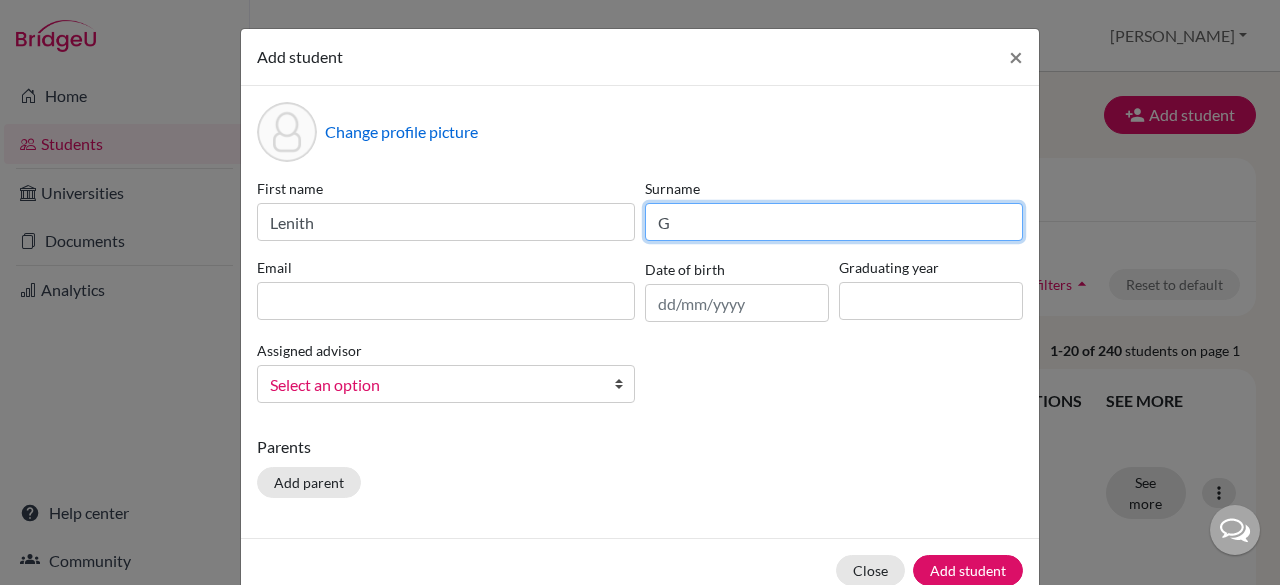type on "G" 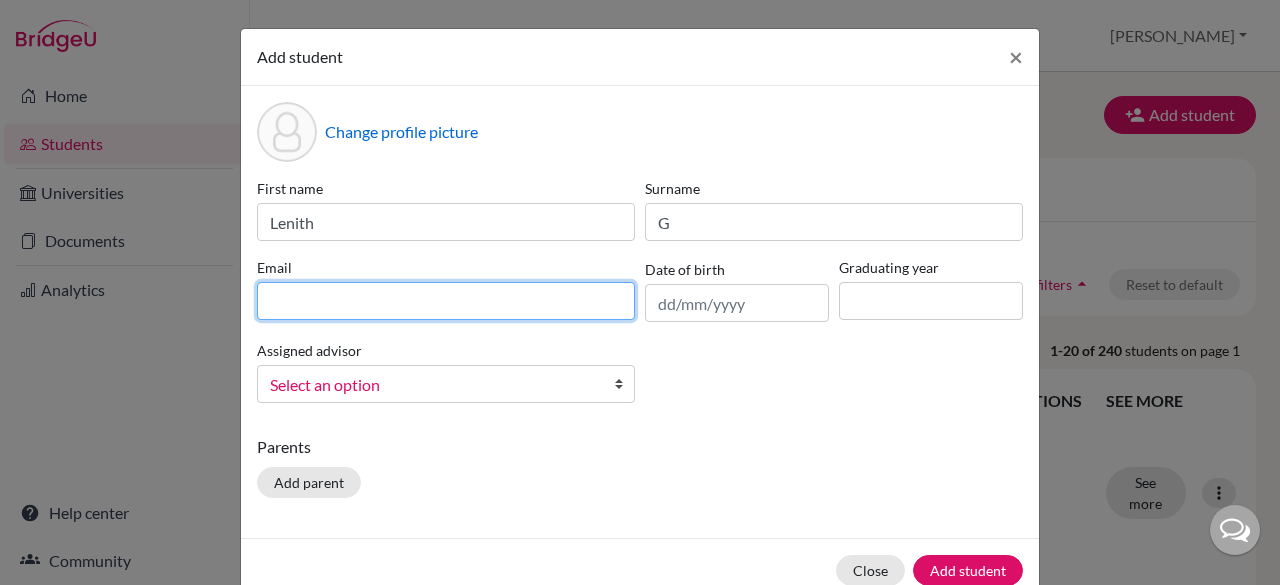 click at bounding box center [446, 301] 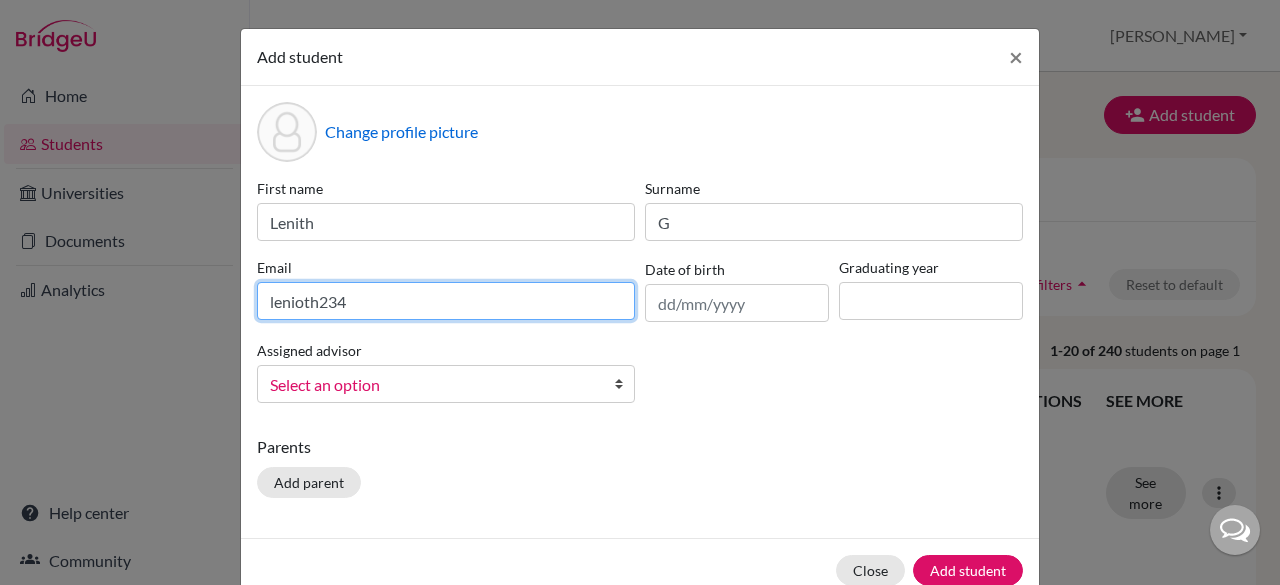 click on "lenioth234" at bounding box center (446, 301) 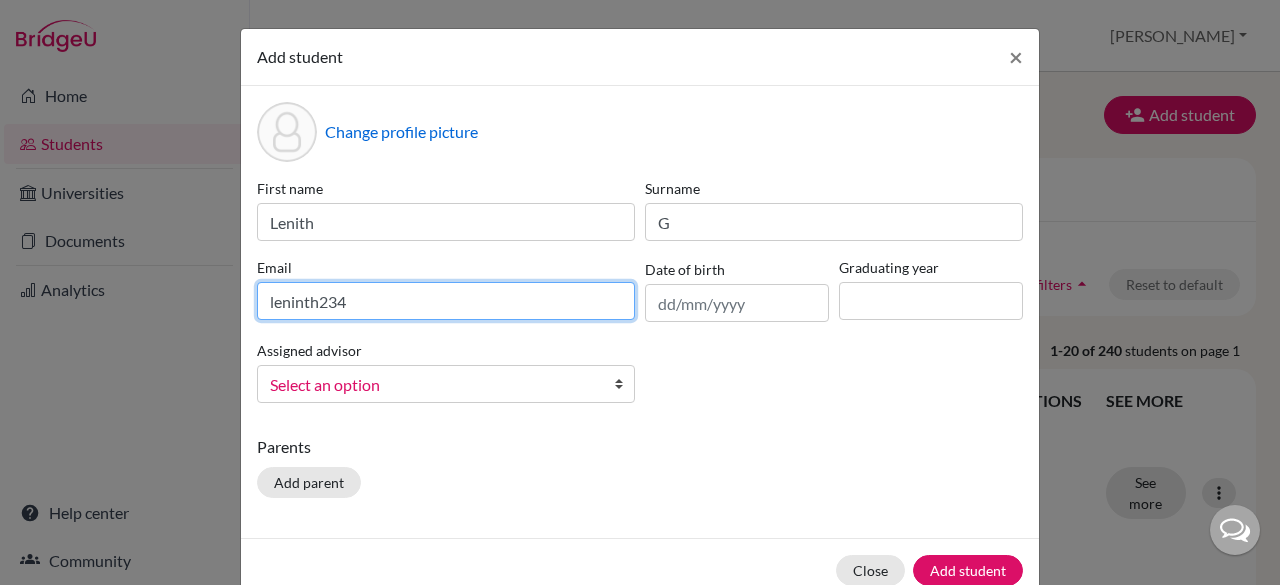 click on "leninth234" at bounding box center [446, 301] 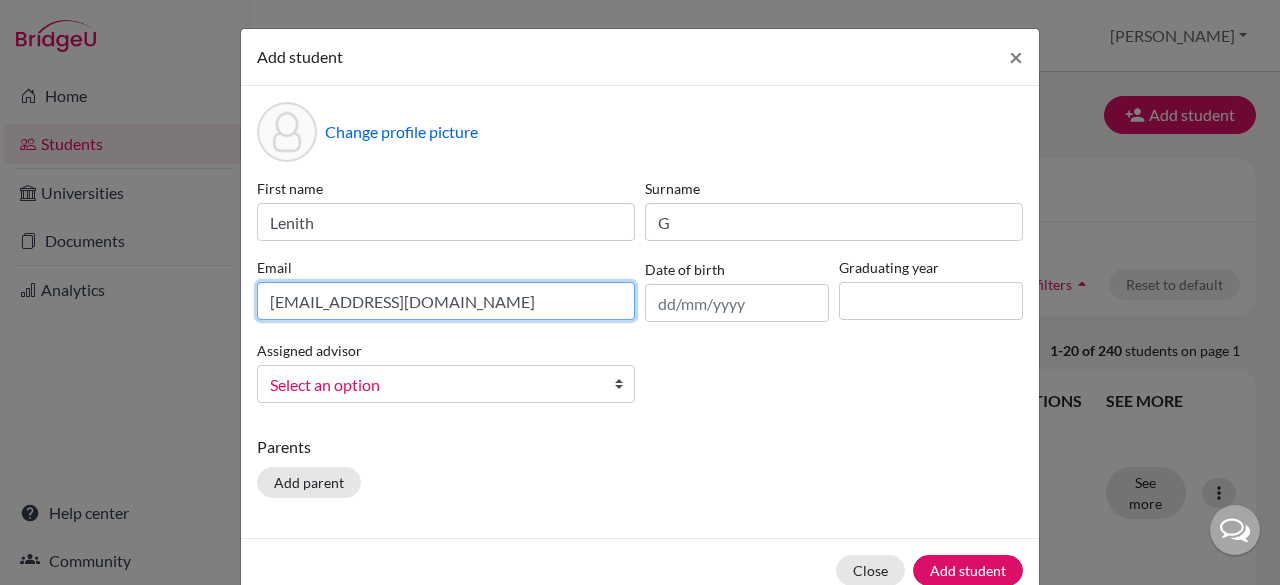 click on "leninth234@gmail.com" at bounding box center (446, 301) 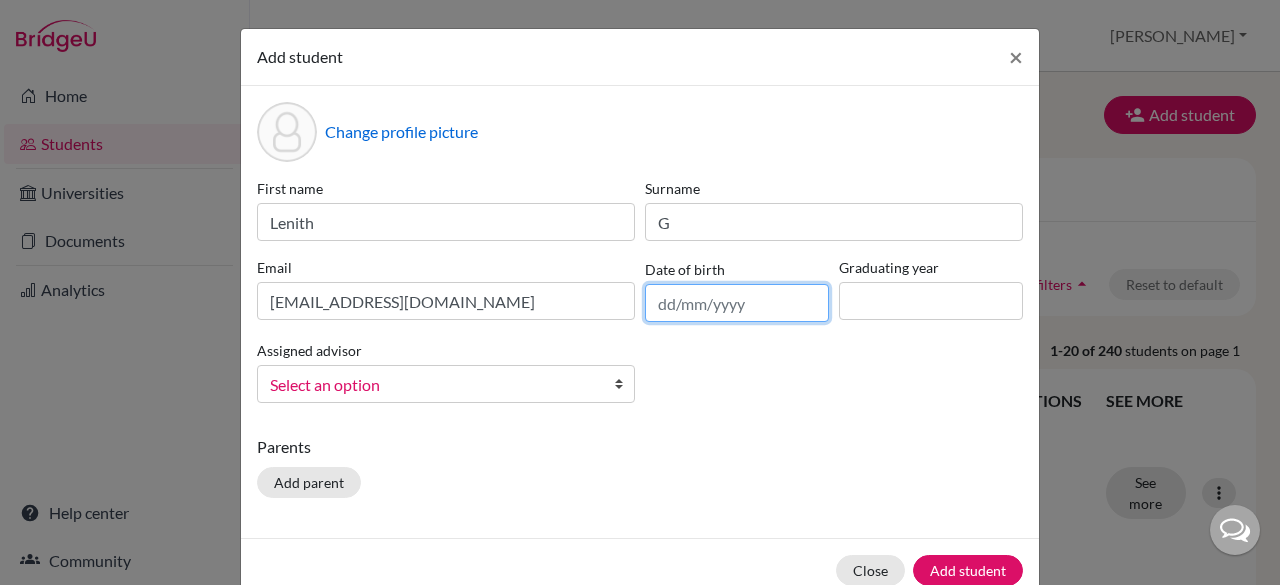 click at bounding box center [737, 303] 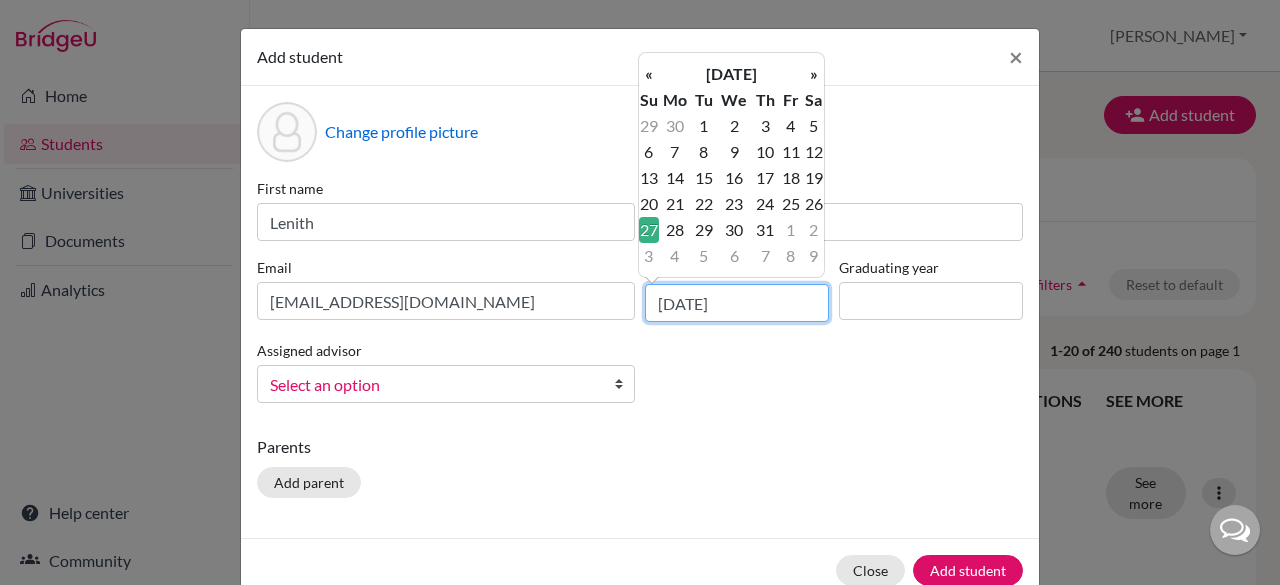 type on "27/12/2009" 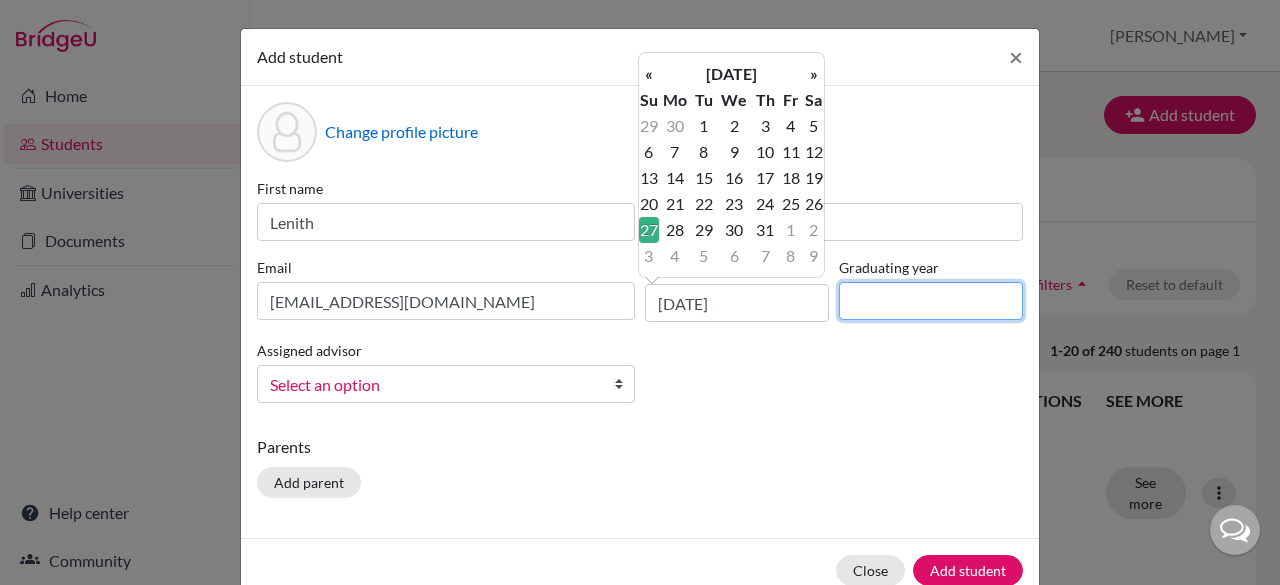 click at bounding box center [931, 301] 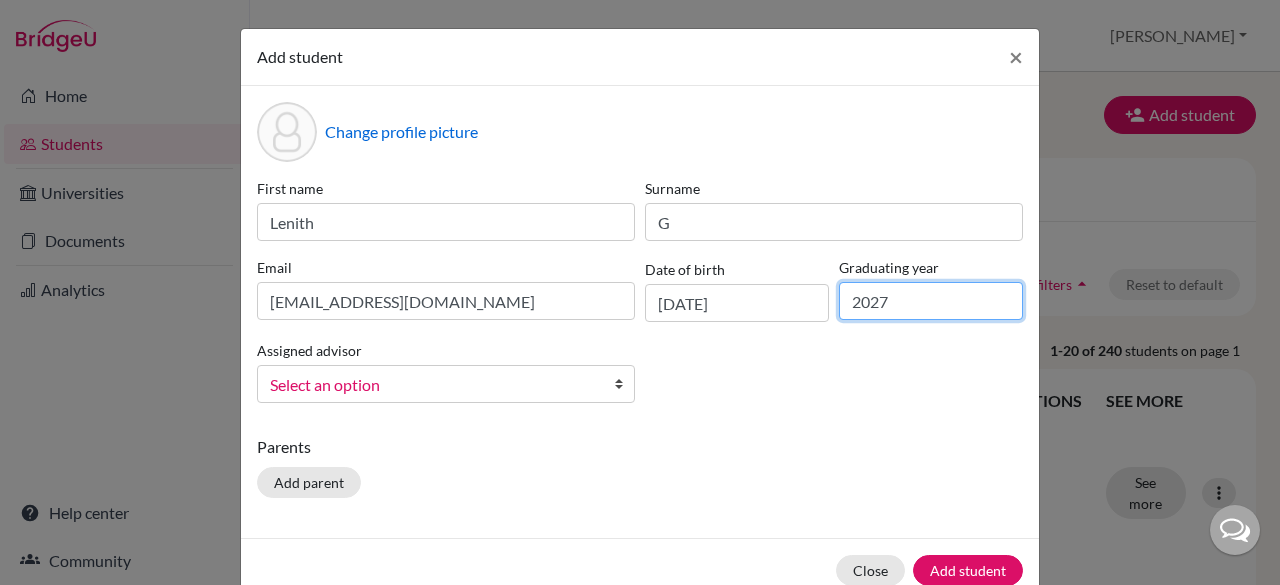 type on "2027" 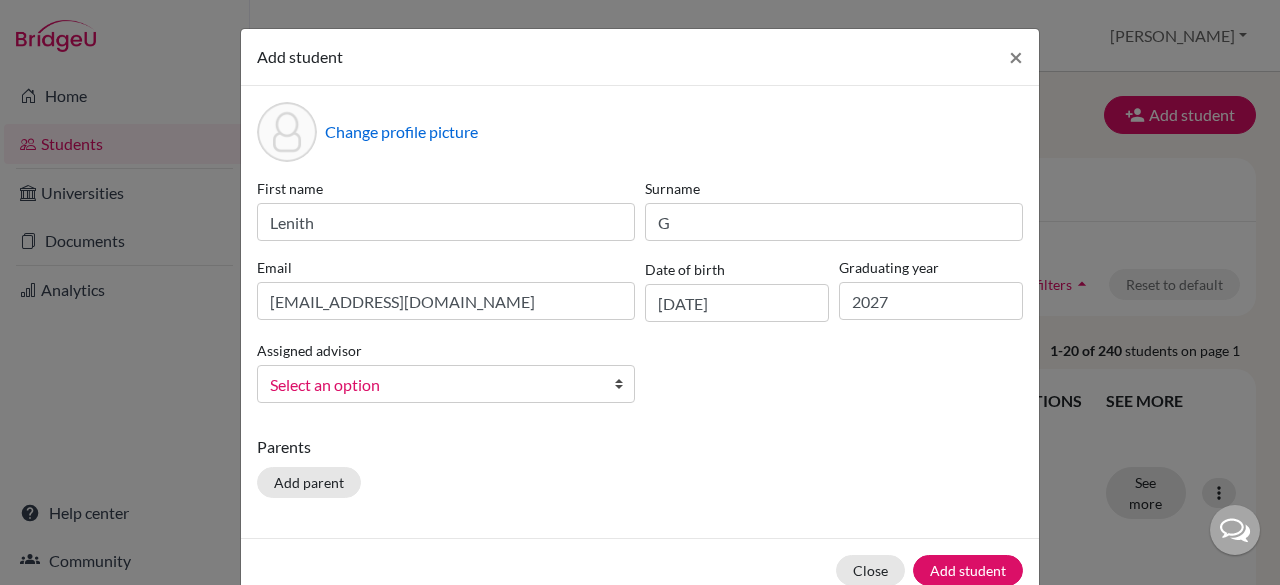 click at bounding box center (624, 384) 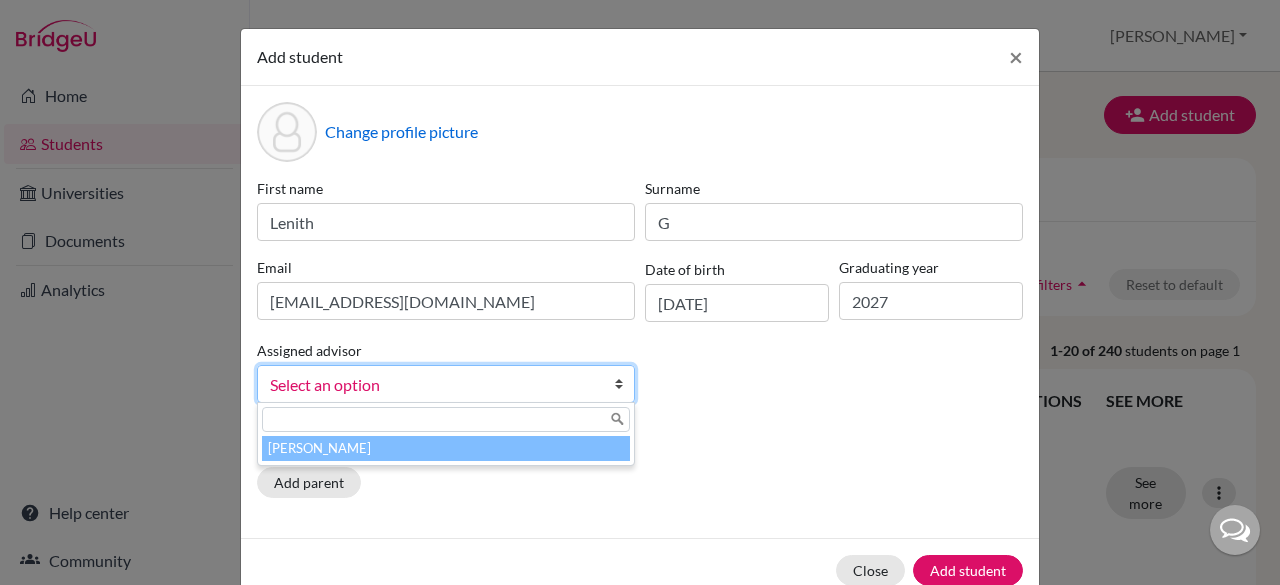 click on "Melvin, Monica" at bounding box center (446, 448) 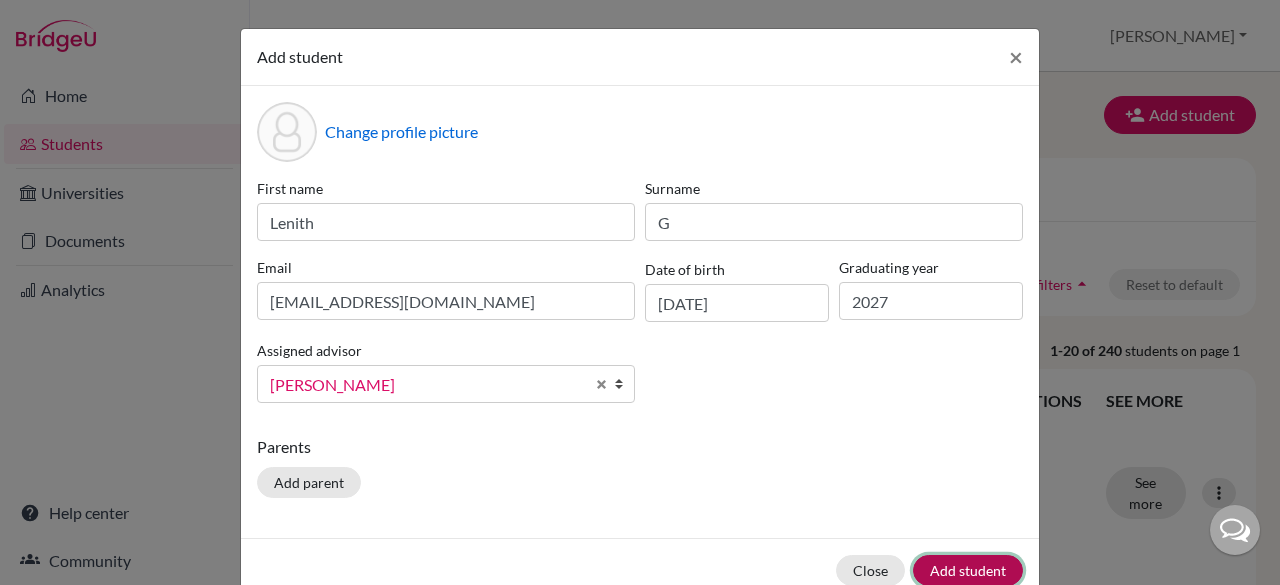 click on "Add student" at bounding box center [968, 570] 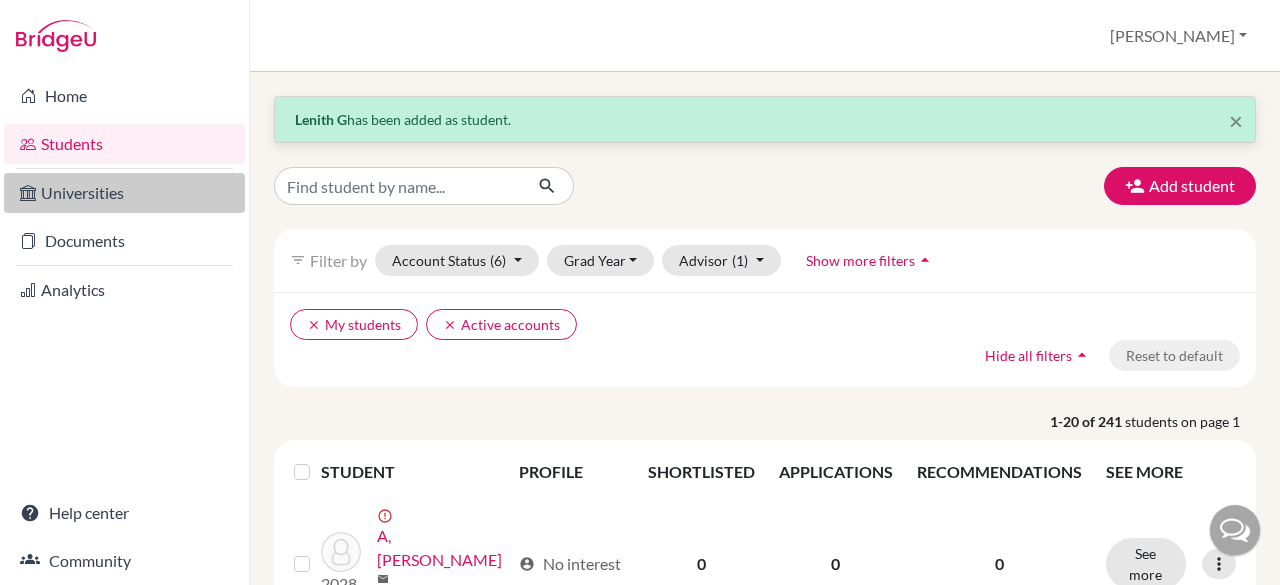 click on "Universities" at bounding box center [124, 193] 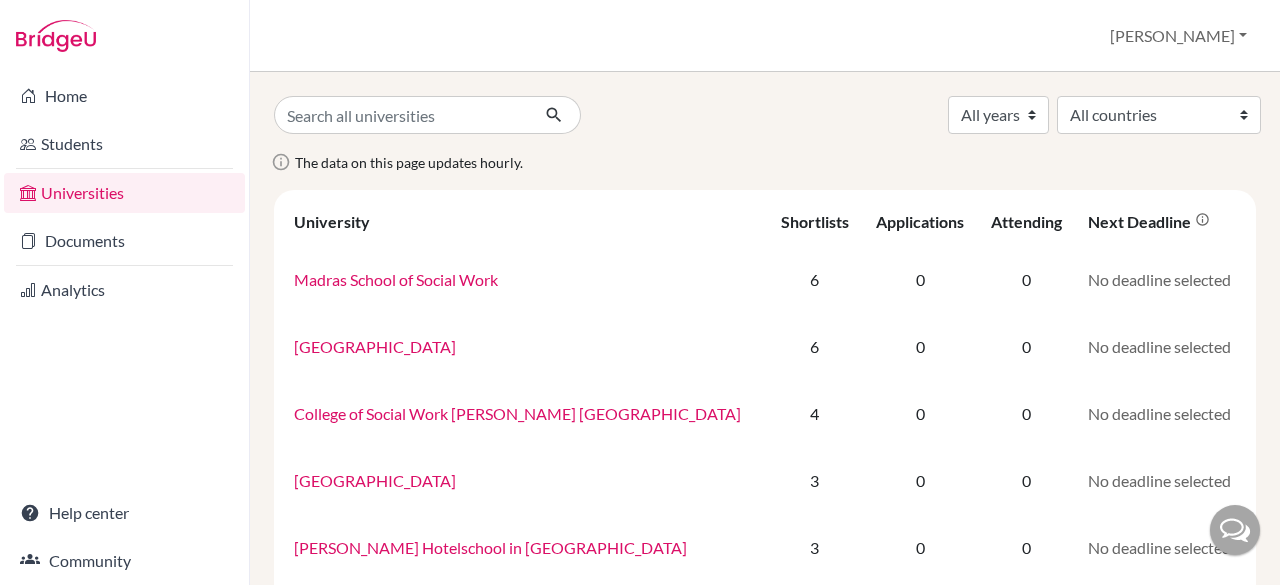scroll, scrollTop: 0, scrollLeft: 0, axis: both 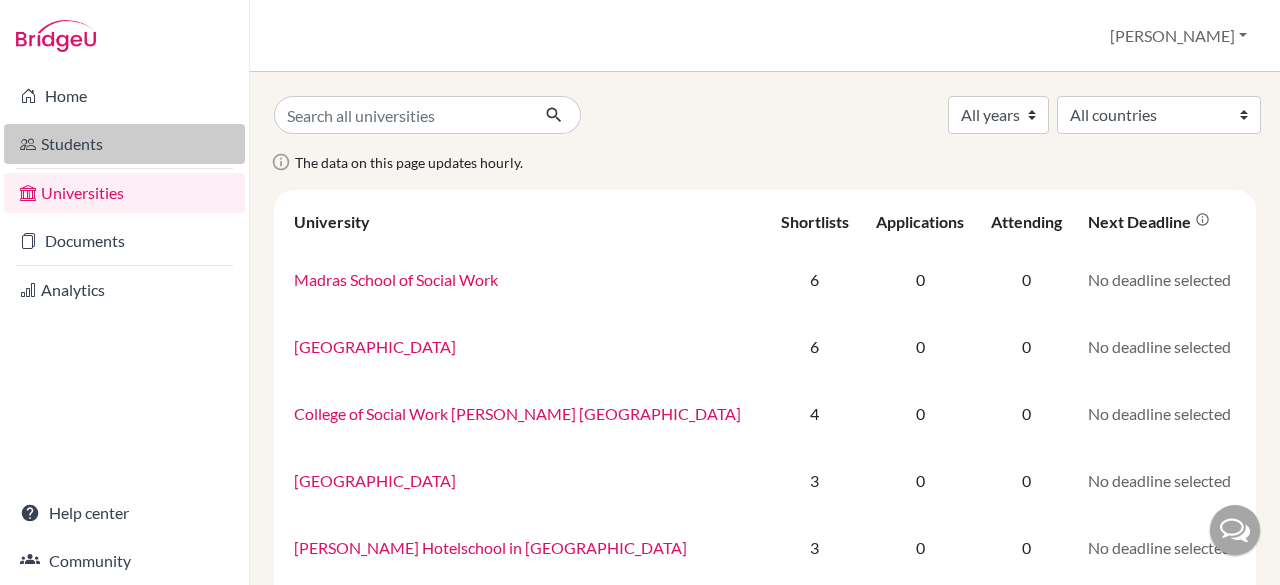 click on "Students" at bounding box center [124, 144] 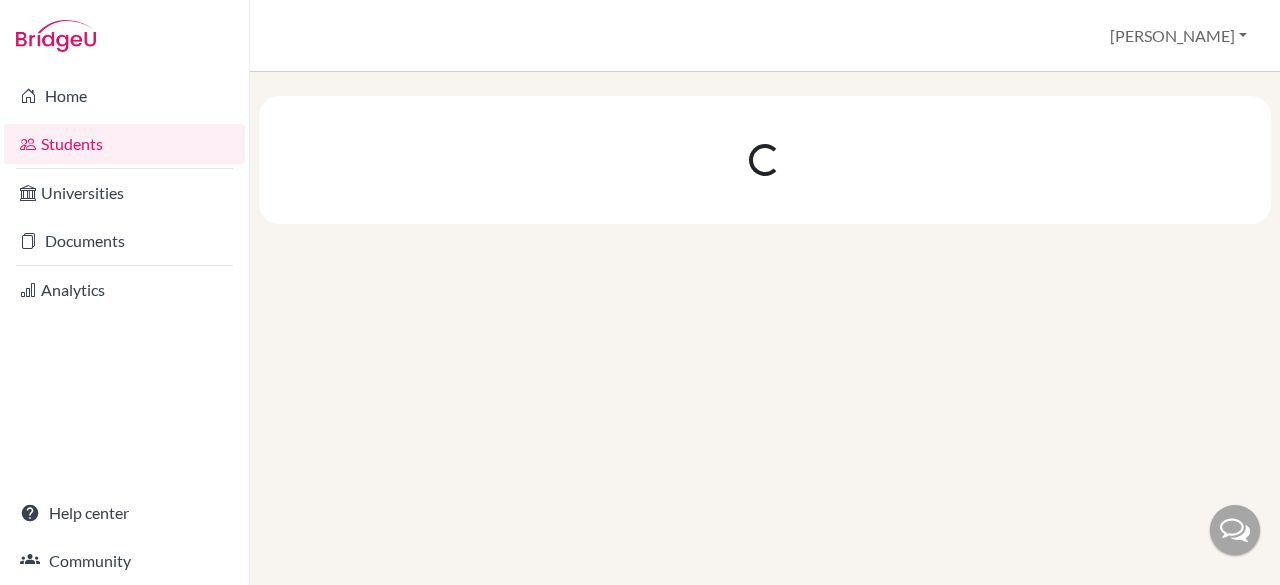 scroll, scrollTop: 0, scrollLeft: 0, axis: both 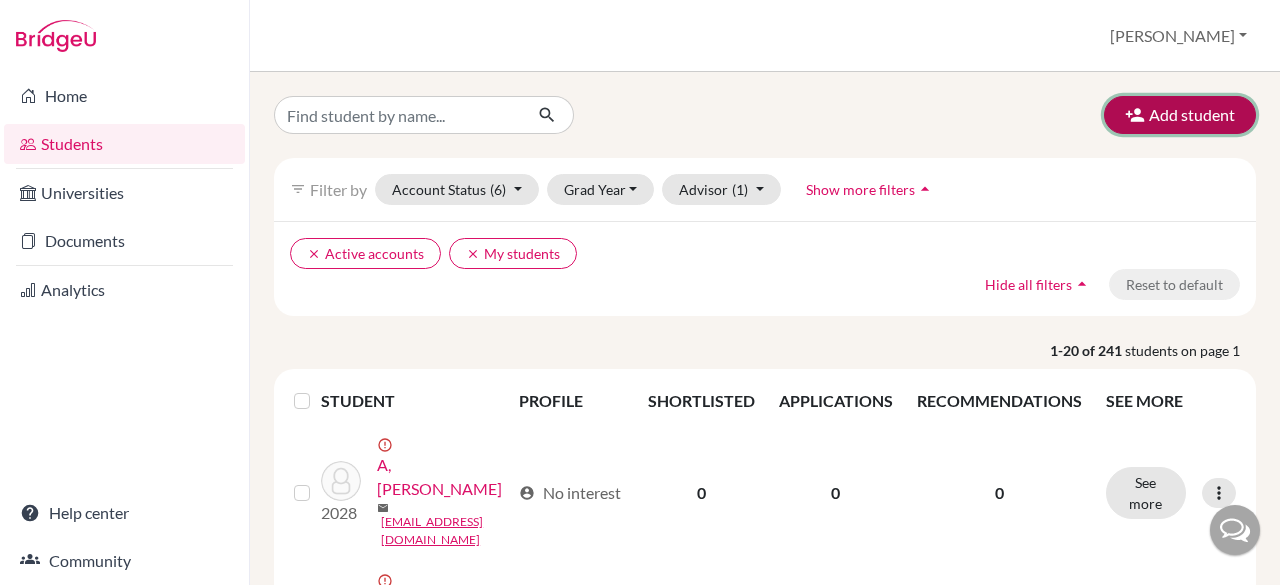 click on "Add student" at bounding box center [1180, 115] 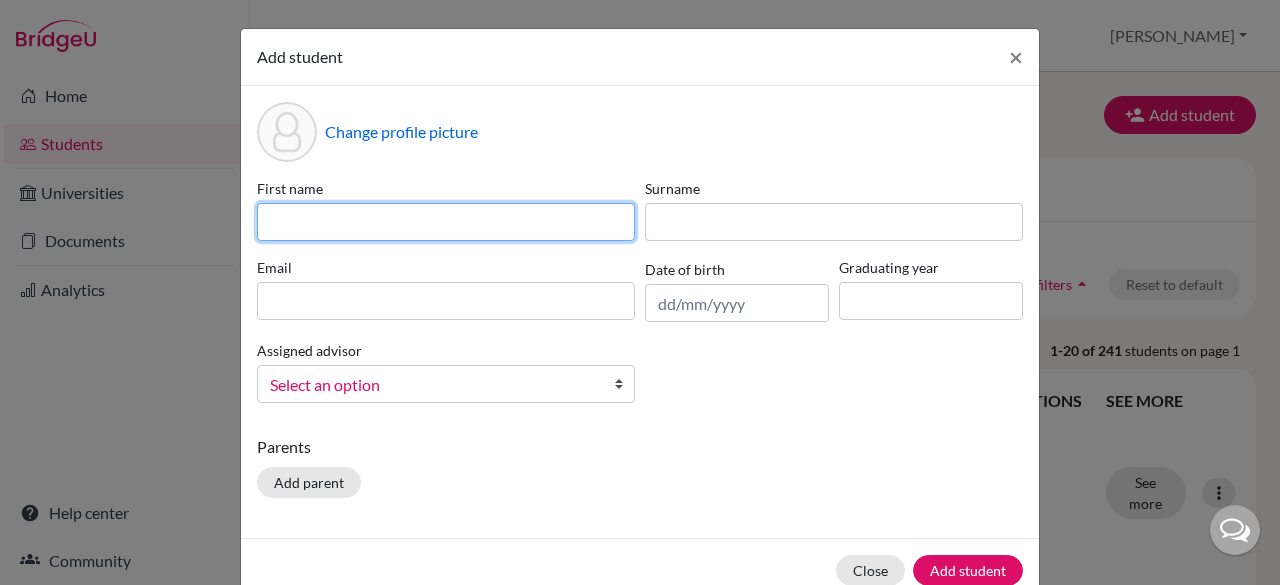 click at bounding box center (446, 222) 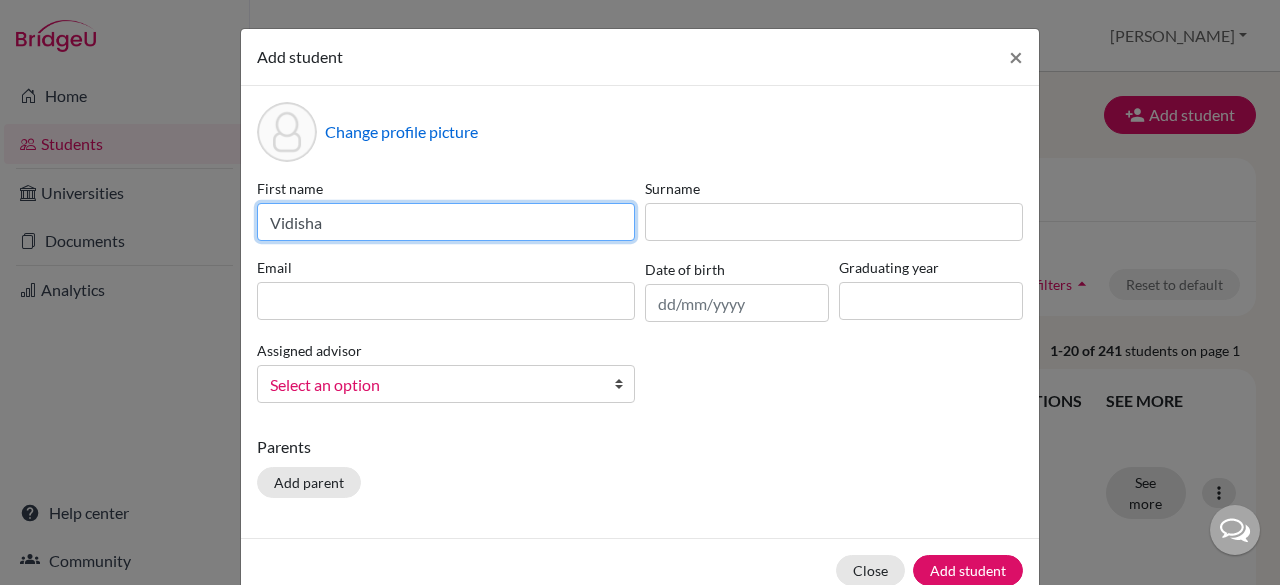 type on "Vidisha" 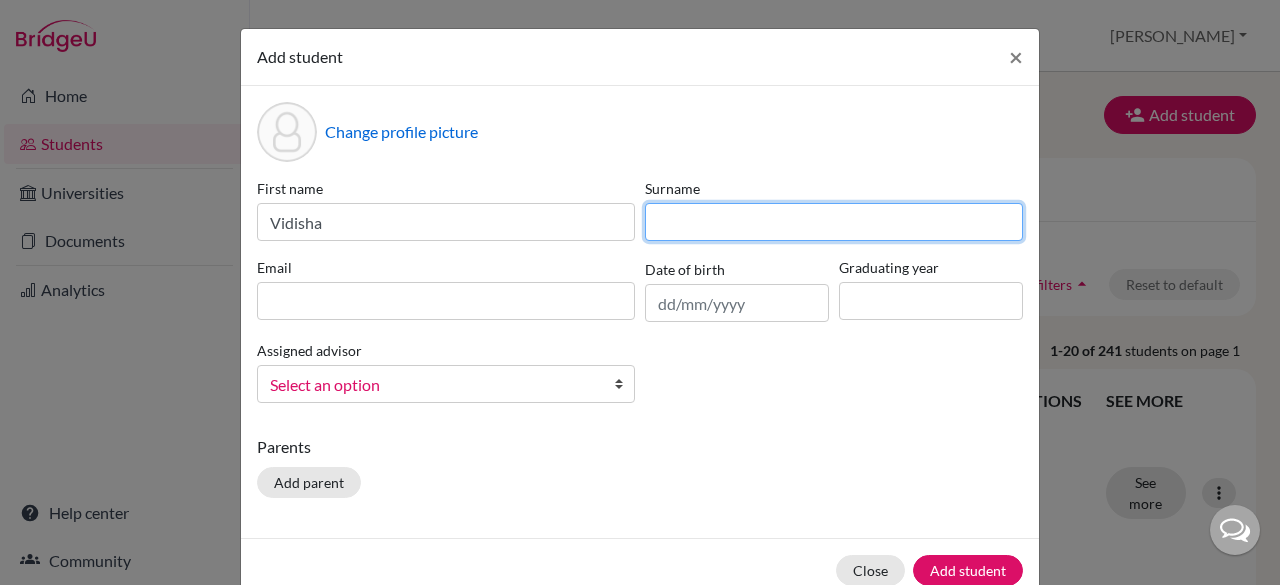 click at bounding box center (834, 222) 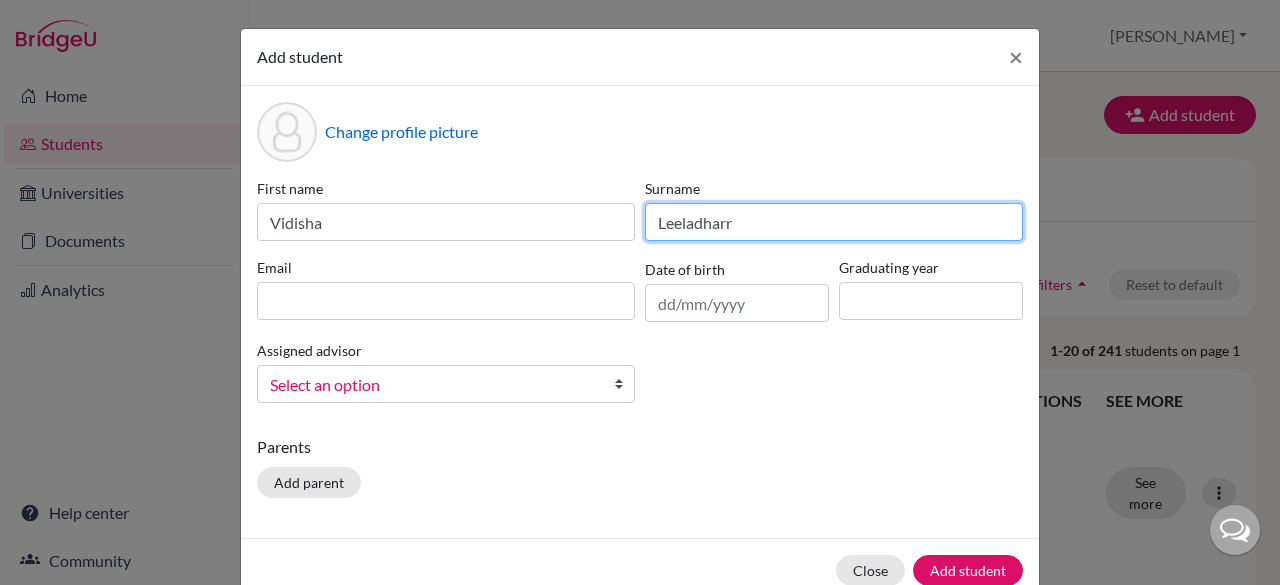 type on "Leeladharr" 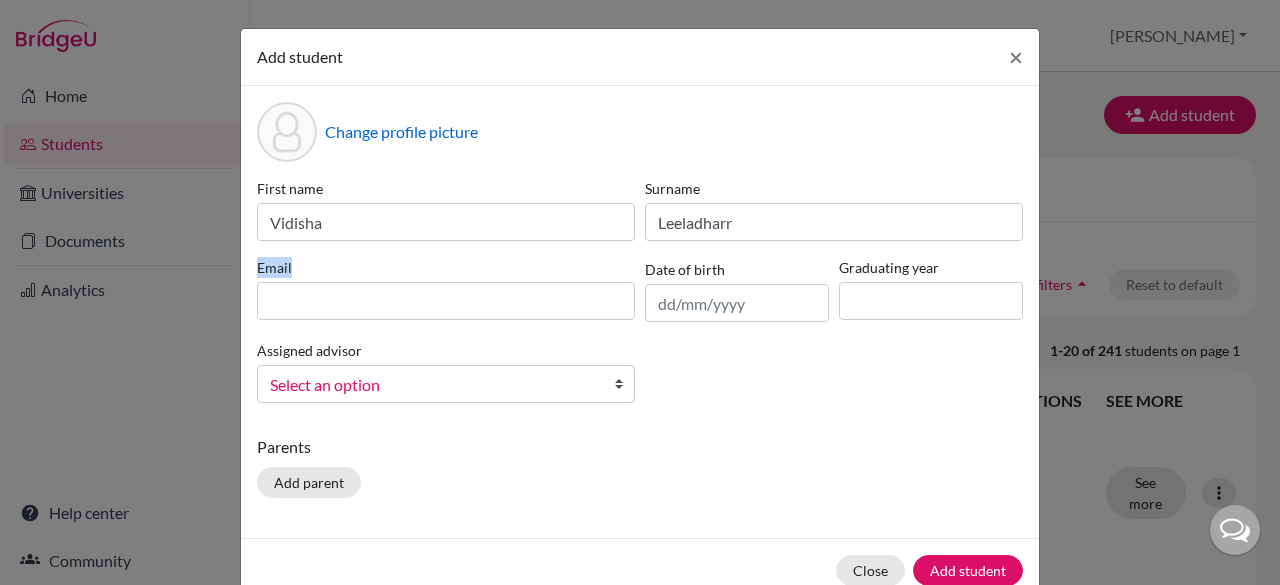 drag, startPoint x: 441, startPoint y: 254, endPoint x: 435, endPoint y: 280, distance: 26.683329 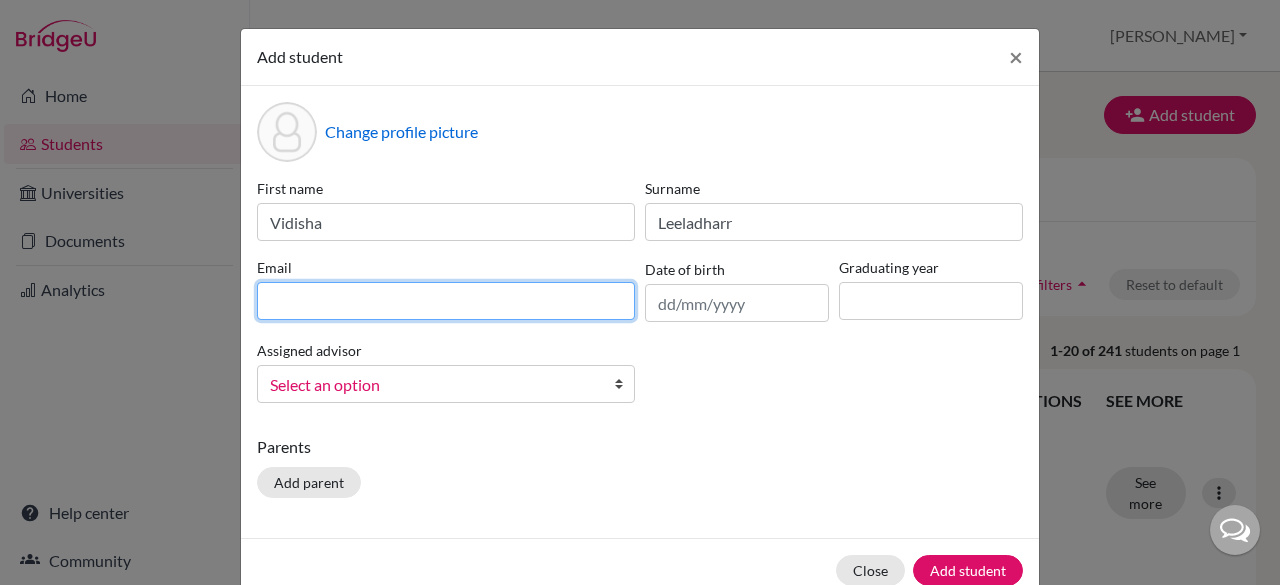 click at bounding box center [446, 301] 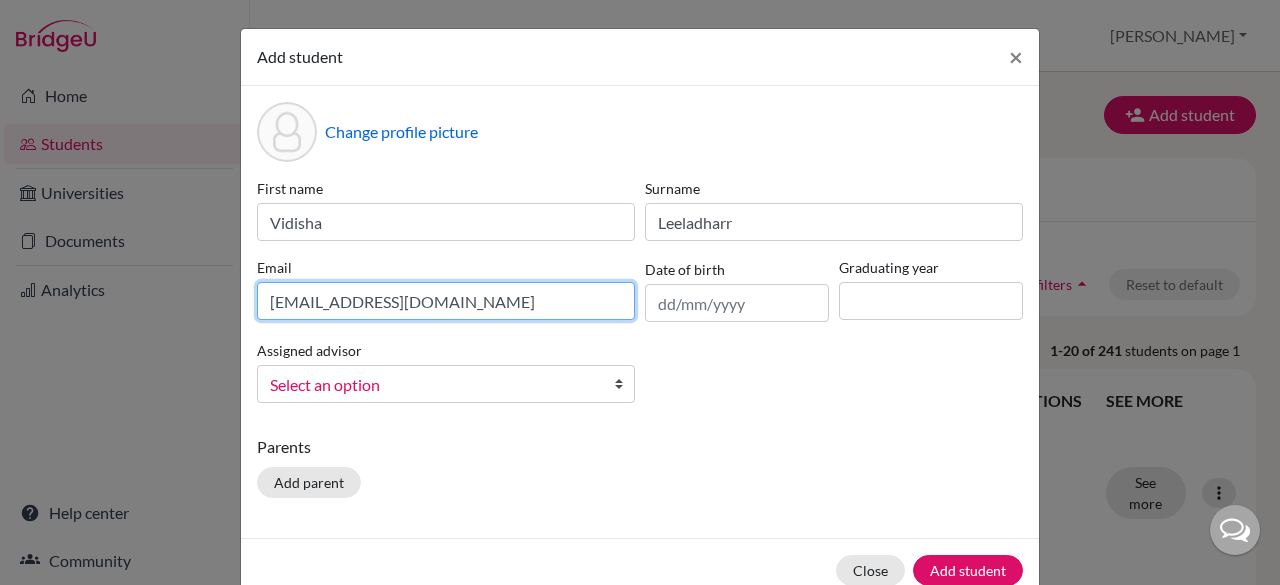 type on "vidishatl44@gmail.com" 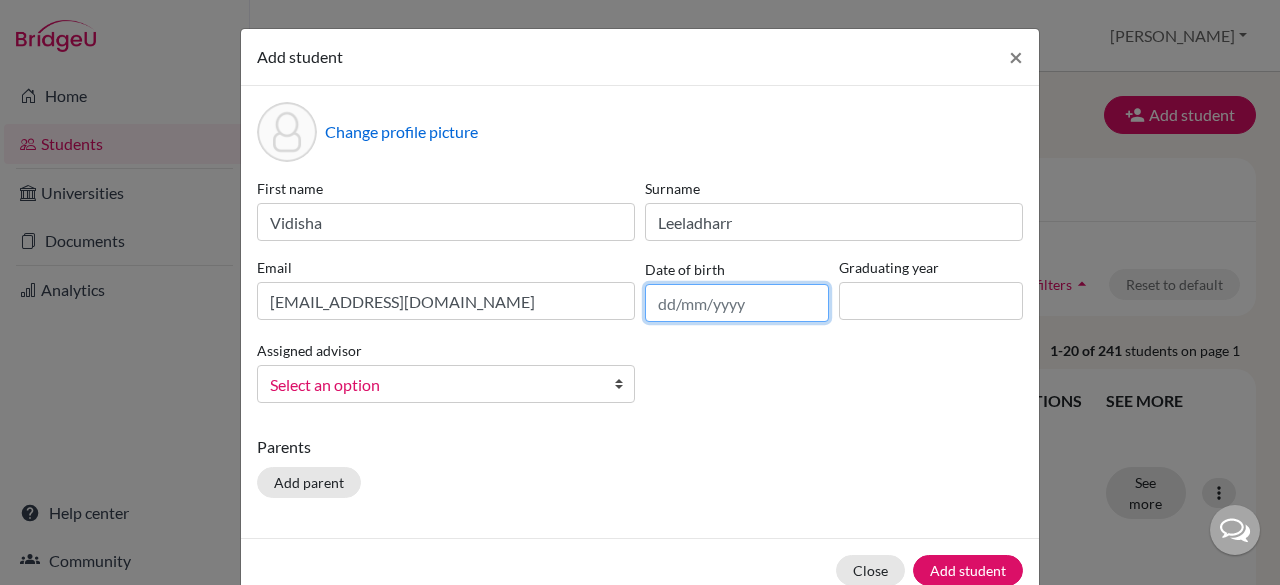 click at bounding box center [737, 303] 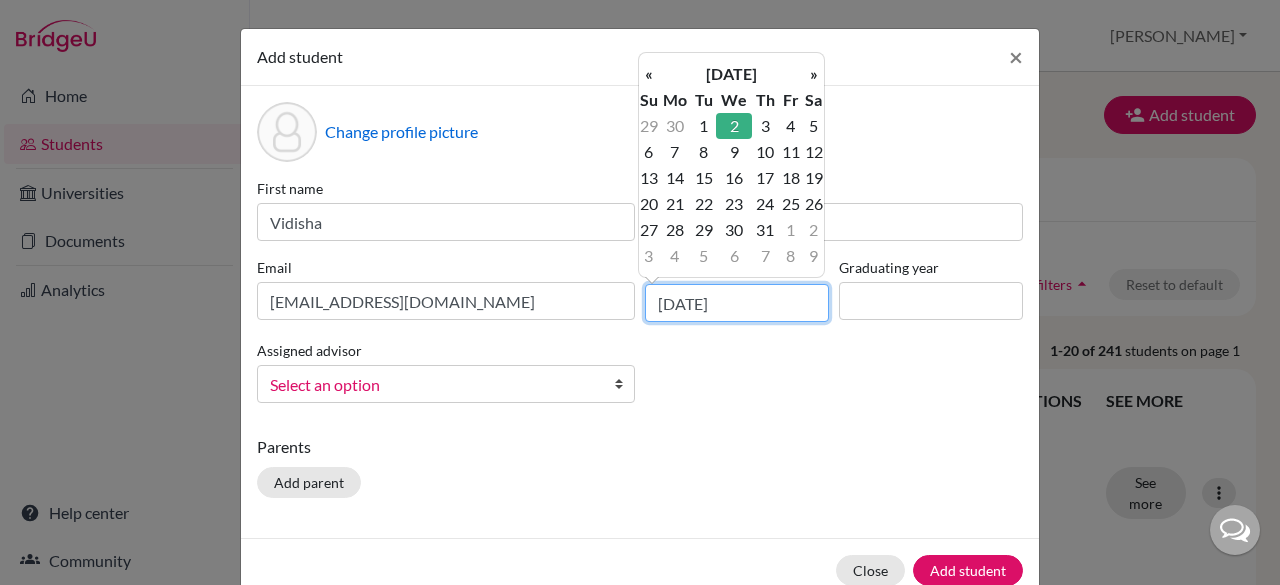 type on "02/12/2009" 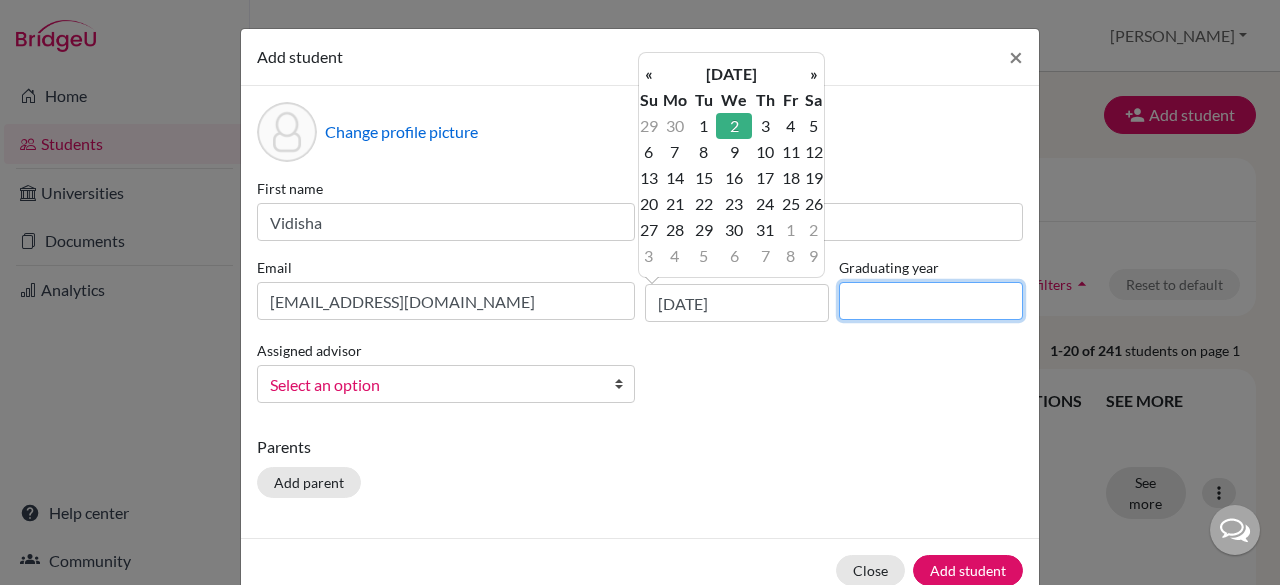 click at bounding box center [931, 301] 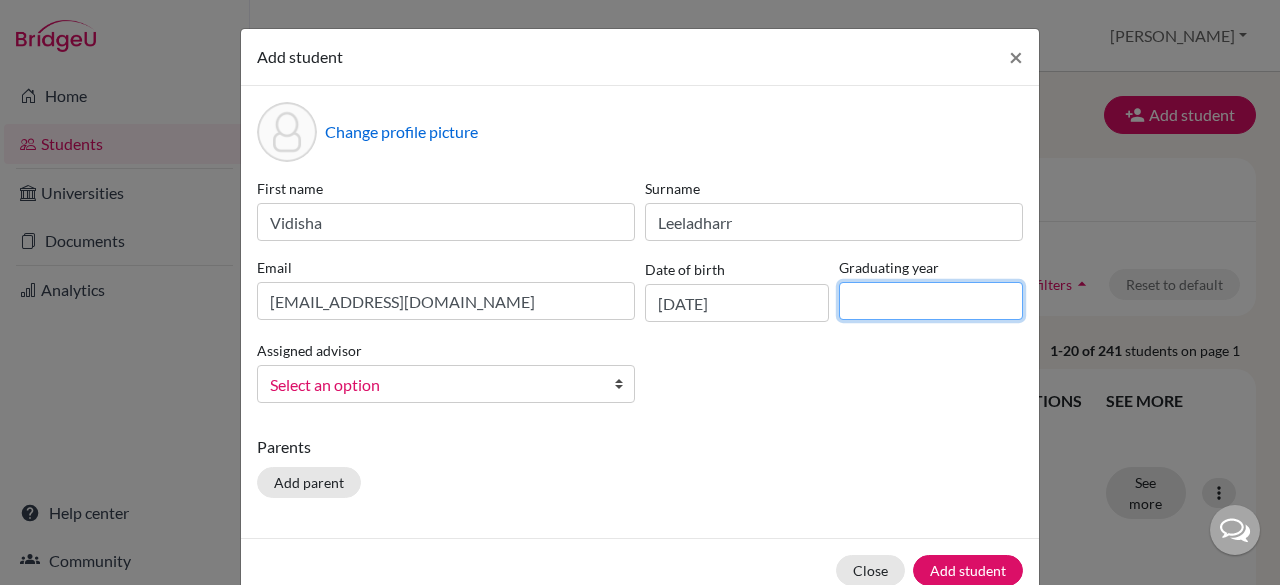 type on "2027" 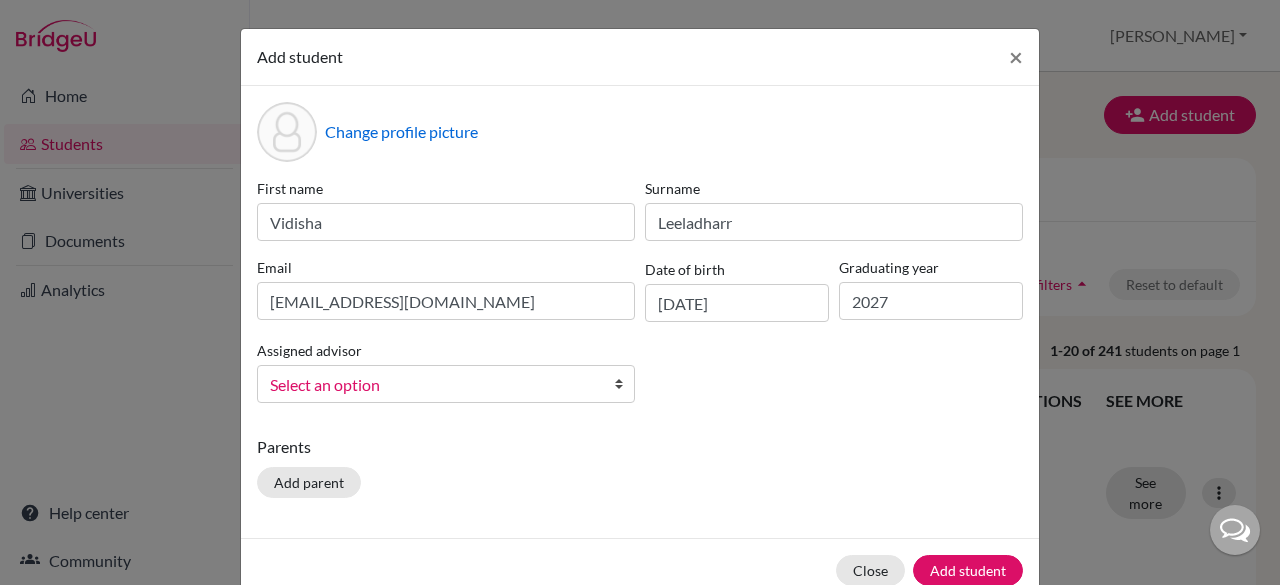 click at bounding box center (624, 384) 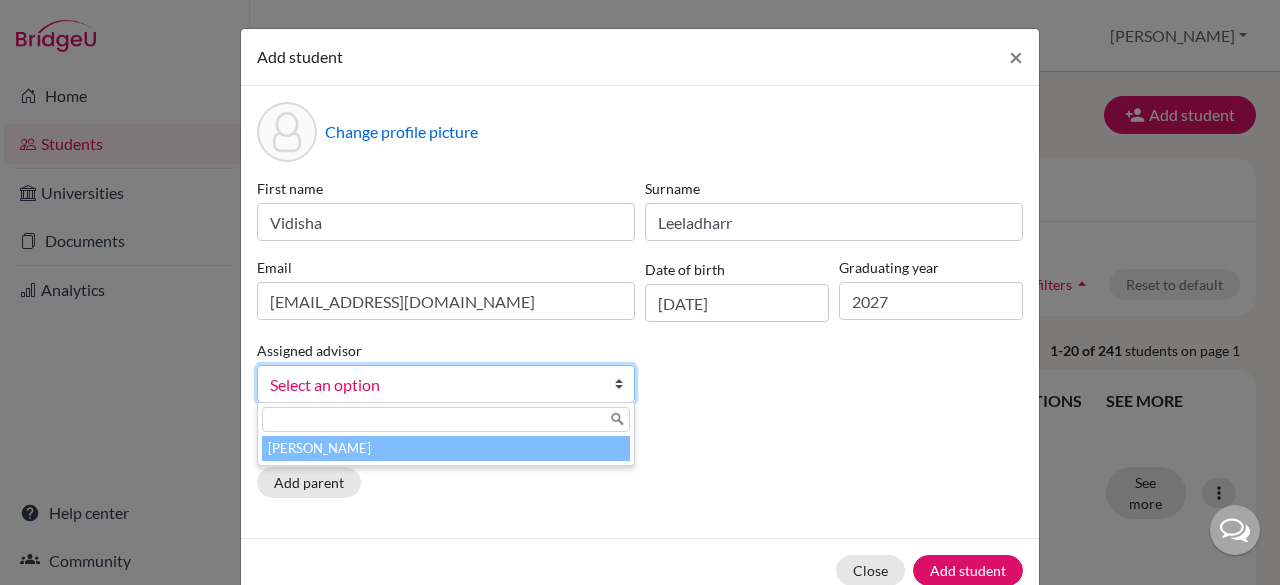 click on "Melvin, Monica" at bounding box center [446, 448] 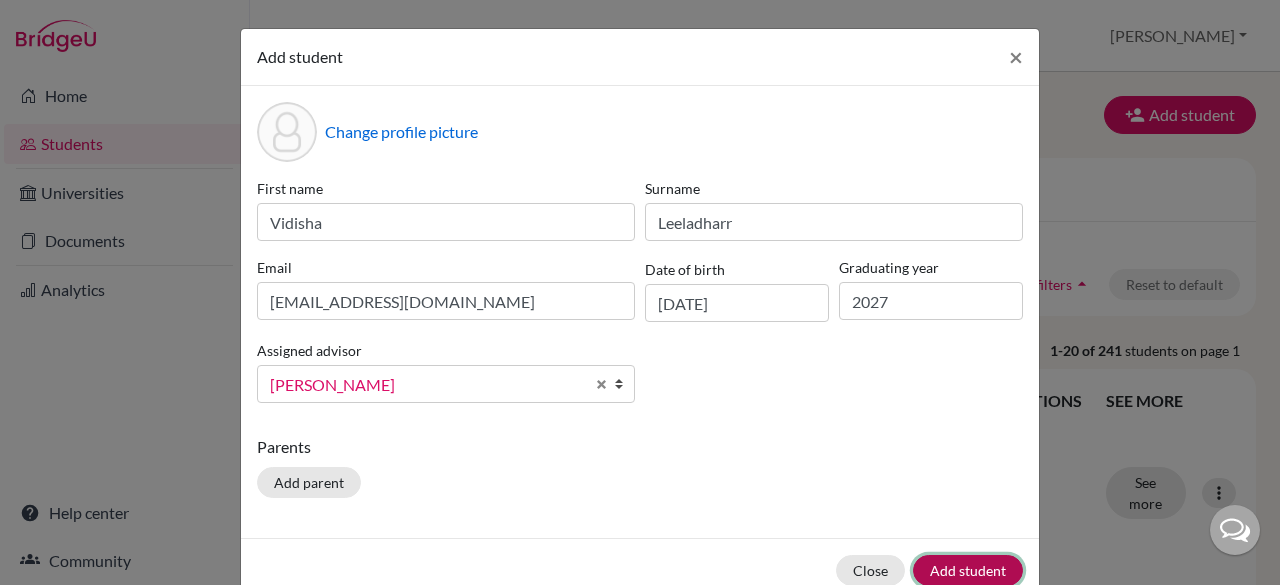 click on "Add student" at bounding box center [968, 570] 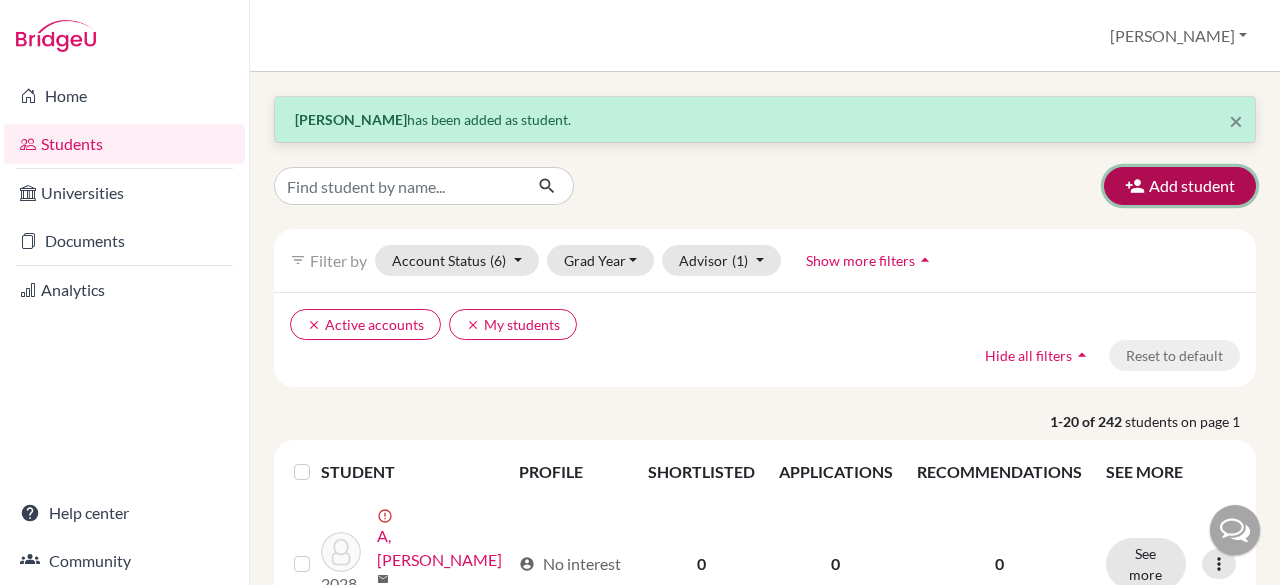 click on "Add student" at bounding box center (1180, 186) 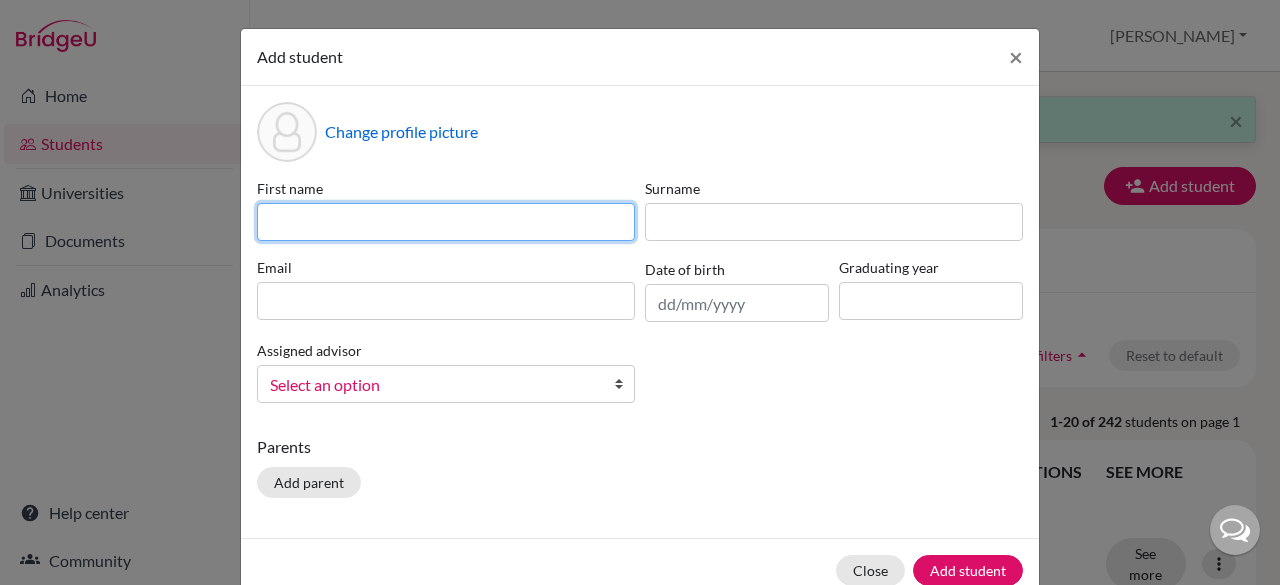 click at bounding box center [446, 222] 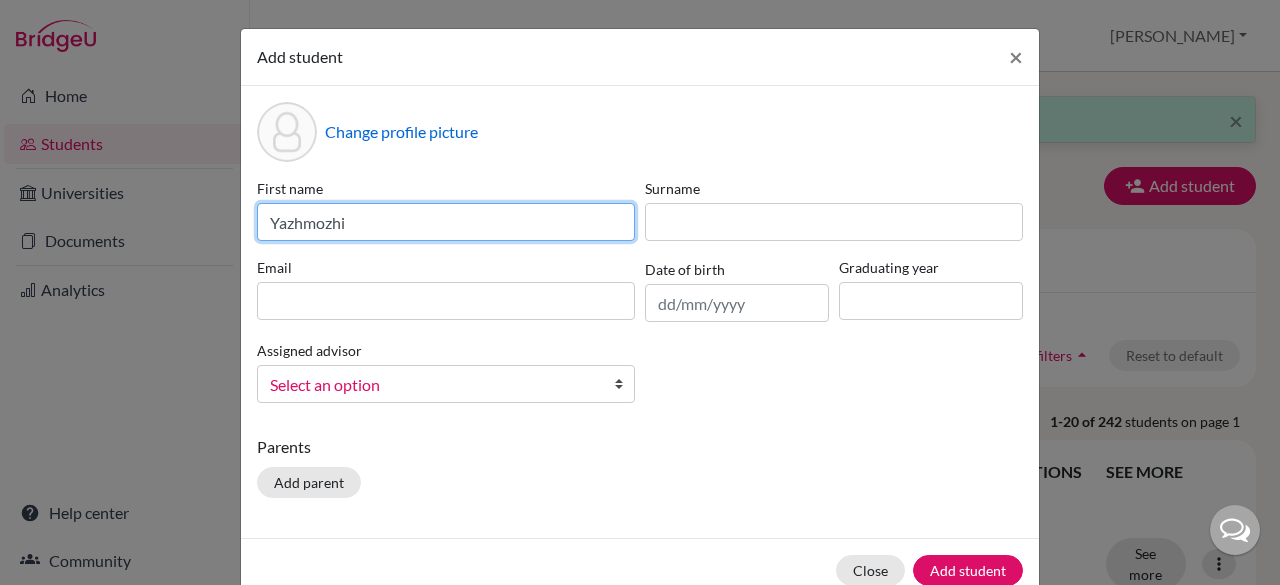 type on "Yazhmozhi" 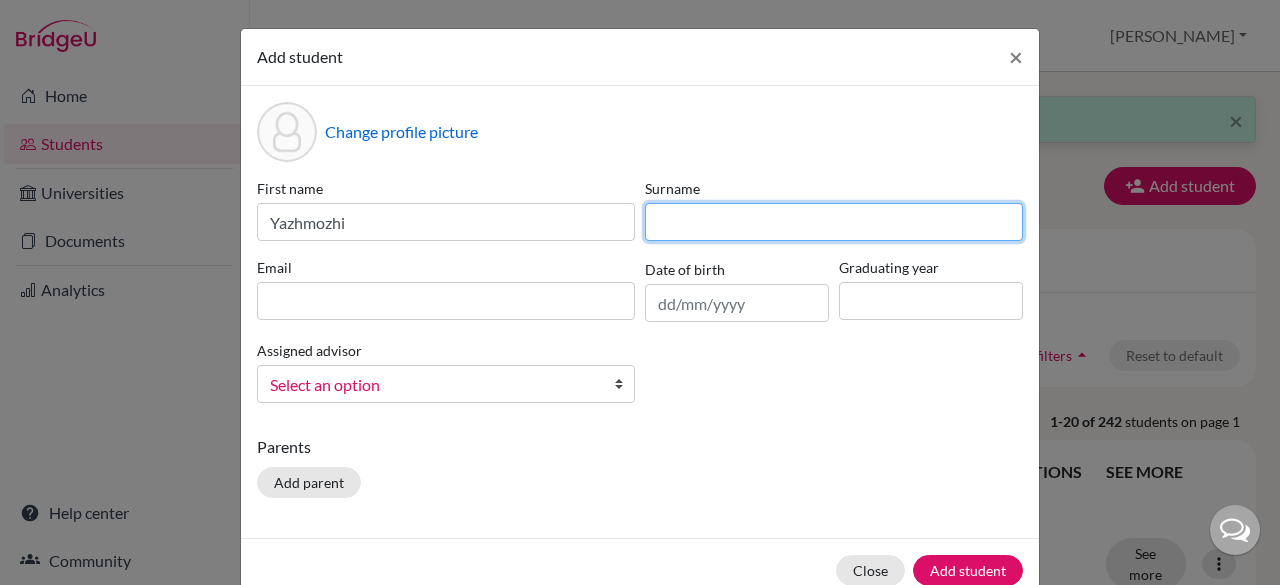 click at bounding box center [834, 222] 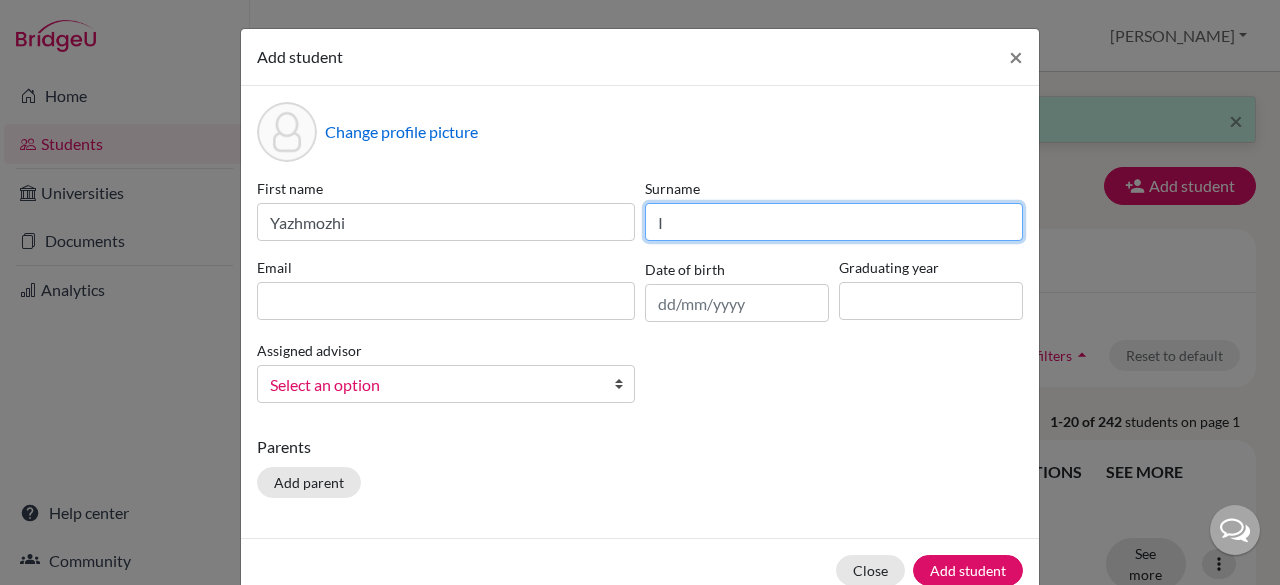 type on "I" 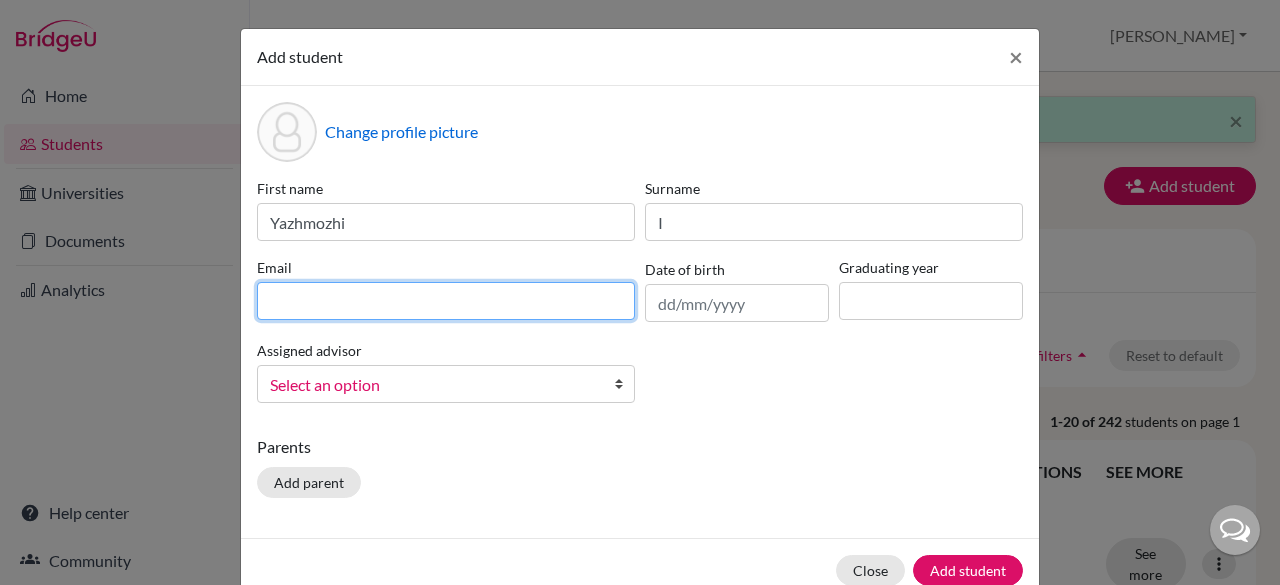 click at bounding box center [446, 301] 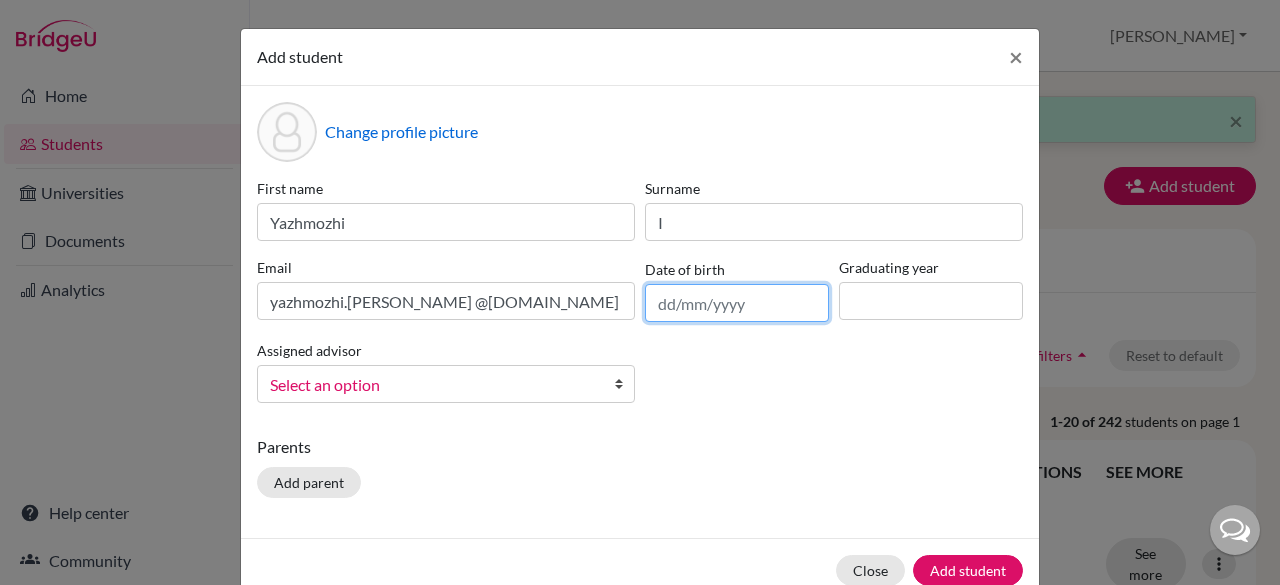 click at bounding box center [737, 303] 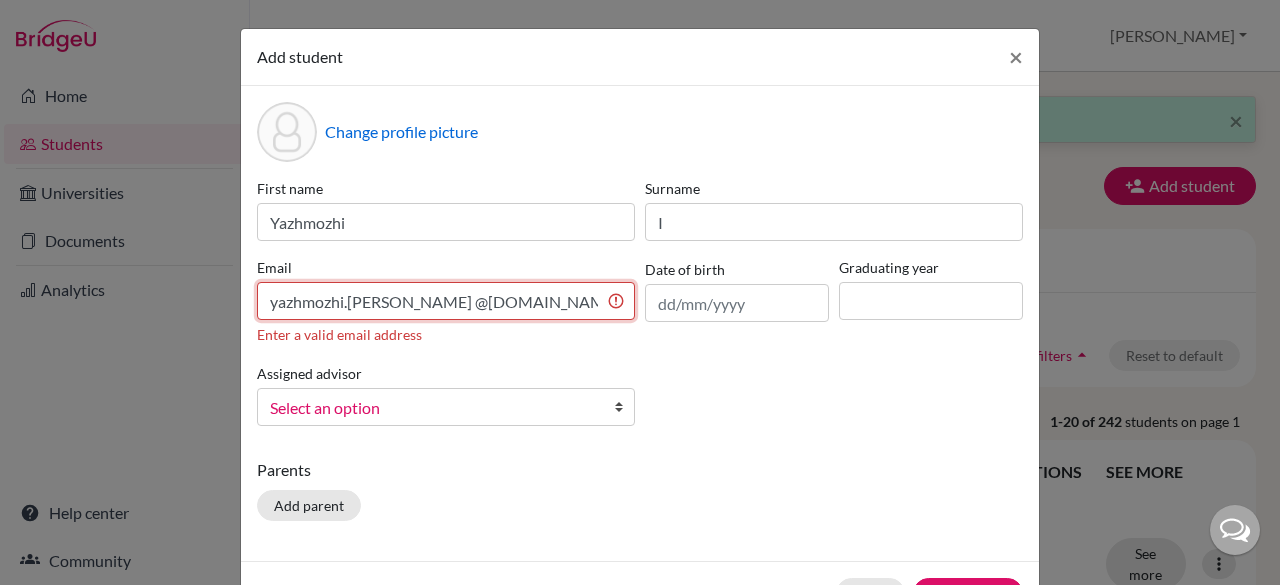 click on "yazhmozhi.ilanchelian @gmail.com" at bounding box center (446, 301) 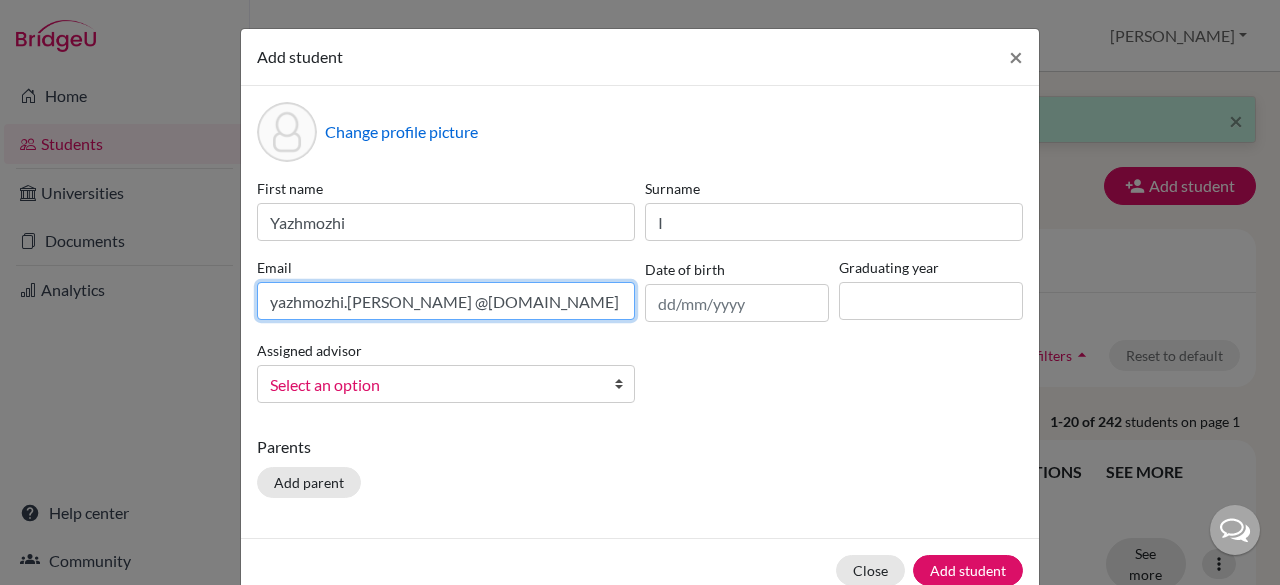 click on "yazhmozhi.ilanchelian @gmail.com" at bounding box center [446, 301] 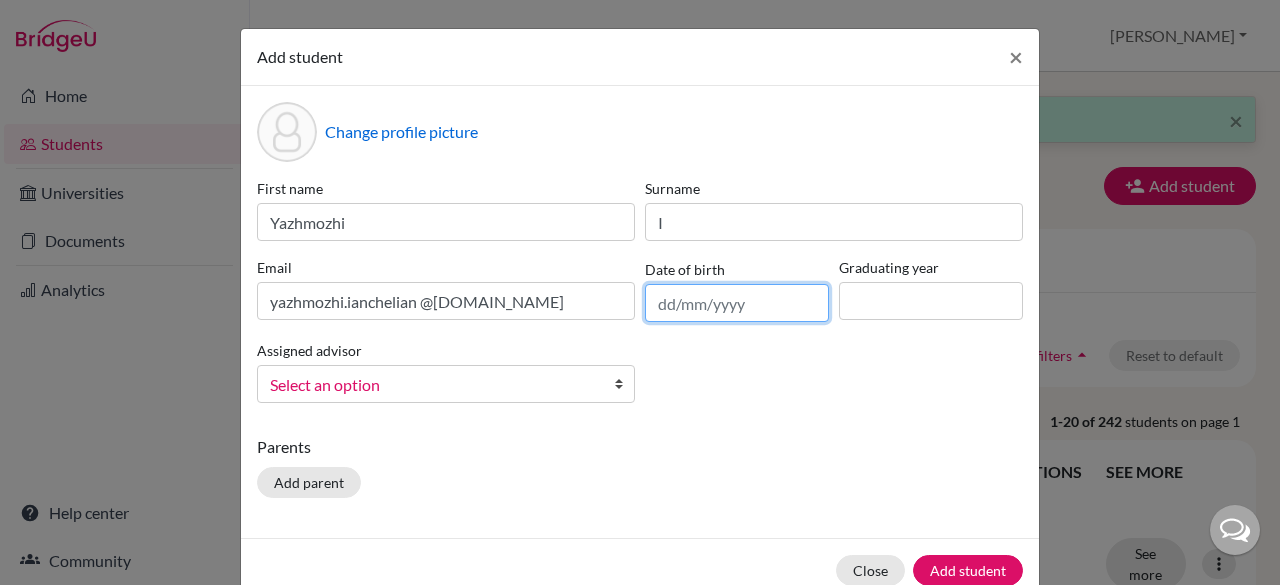 click at bounding box center (737, 303) 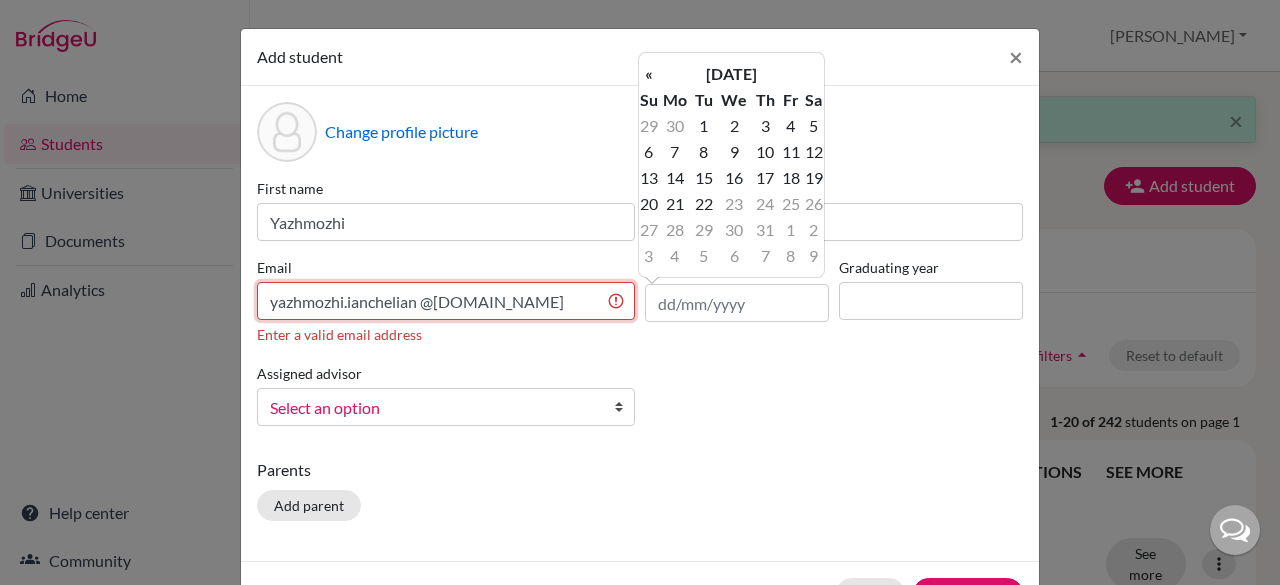 click on "yazhmozhi.ianchelian @gmail.com" at bounding box center (446, 301) 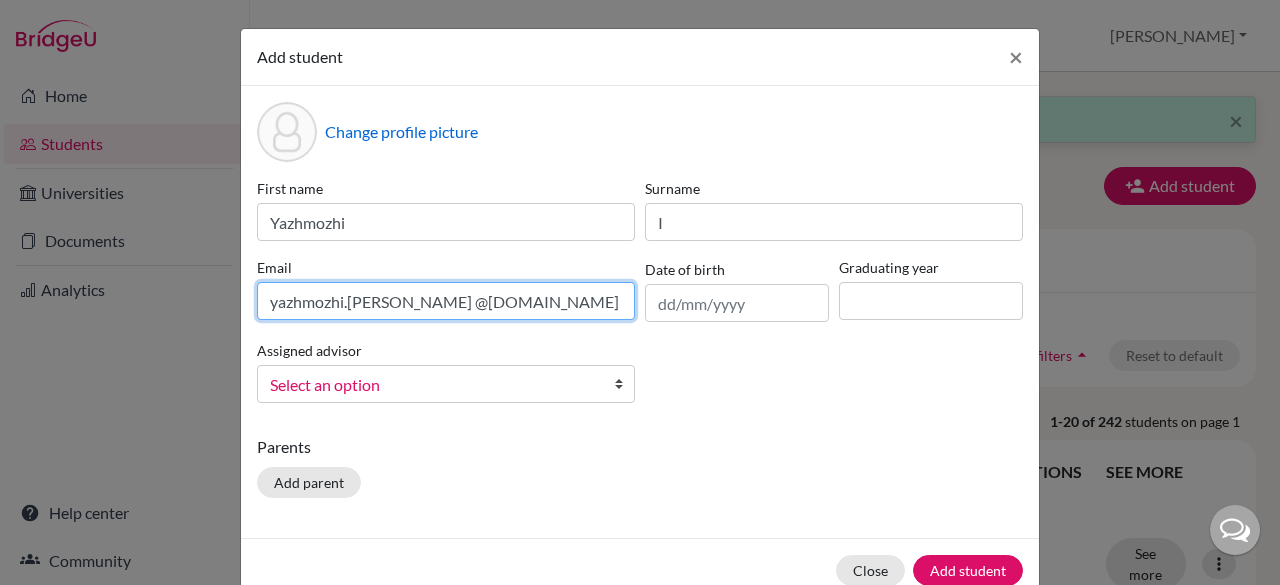 type on "yazhmozhi.ilanchelian @gmail.com" 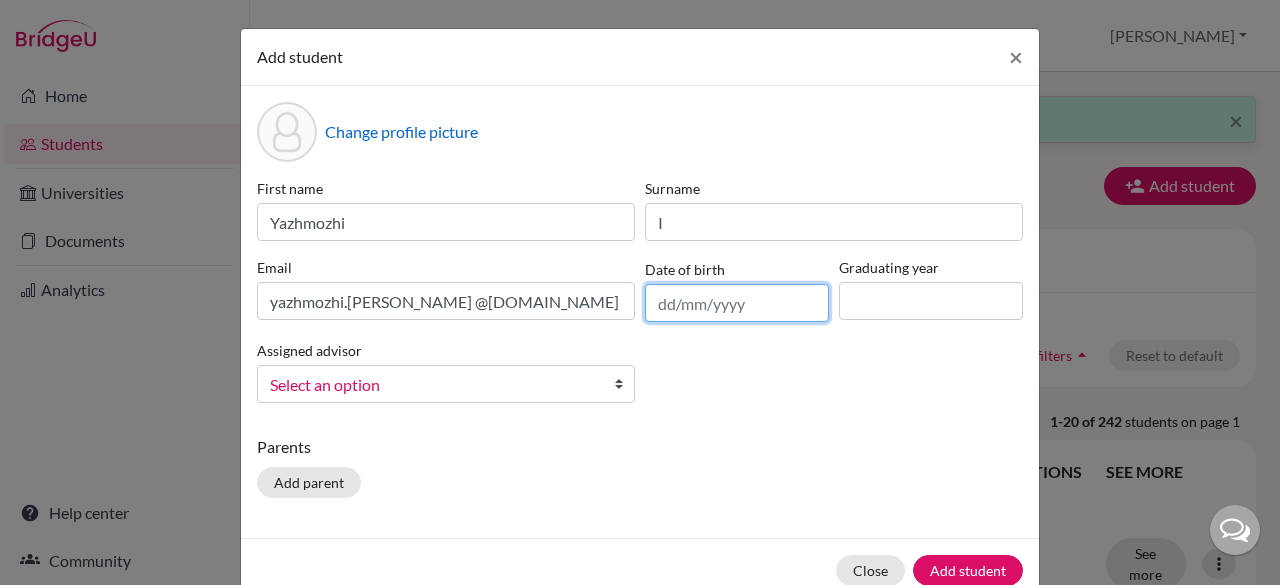 click at bounding box center (737, 303) 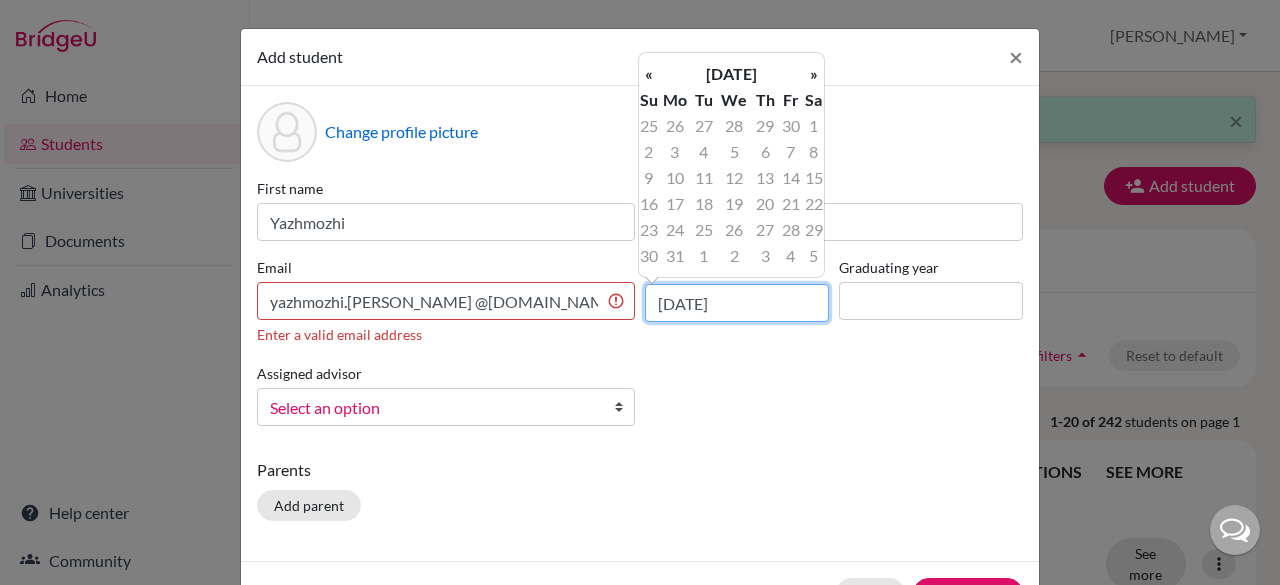 type on "08/05/20098" 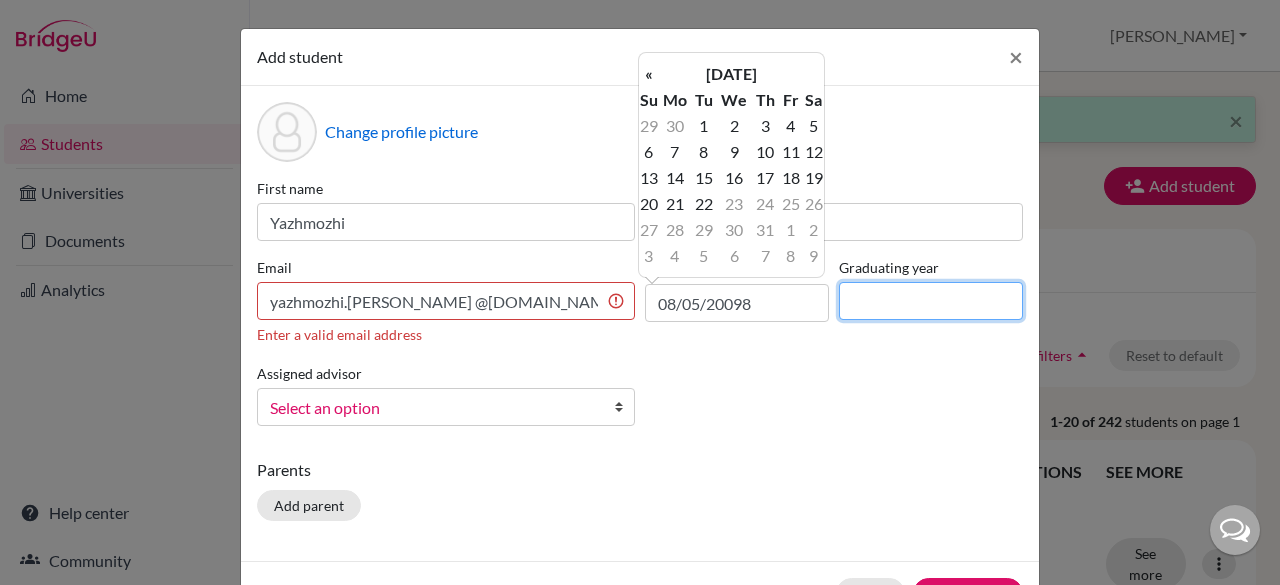 click at bounding box center [931, 301] 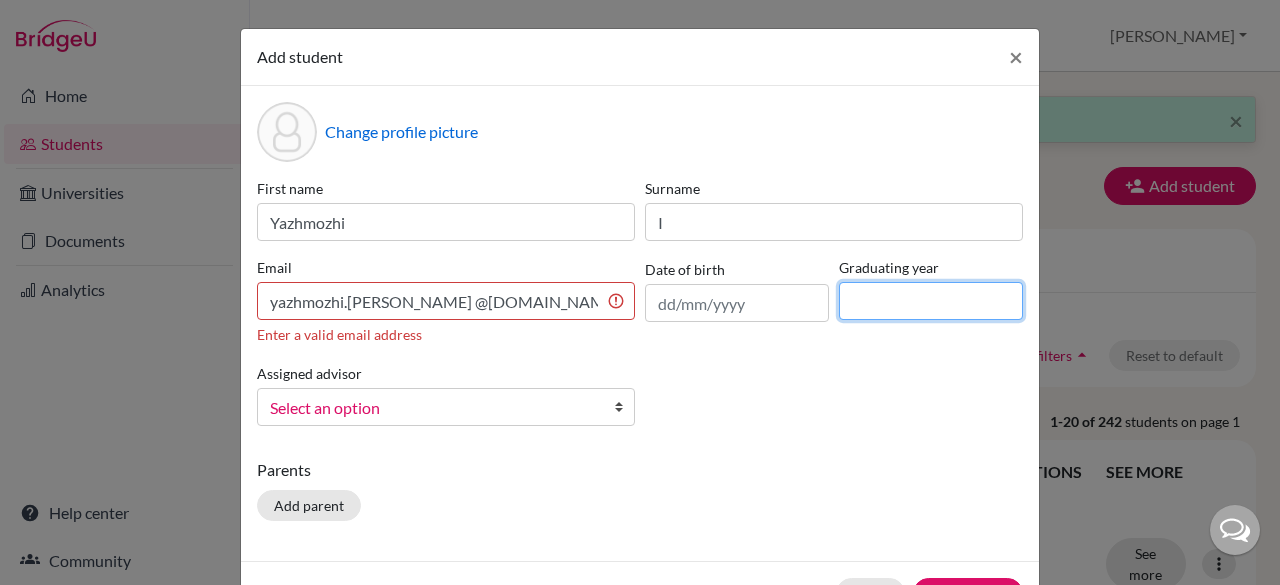 type on "2027" 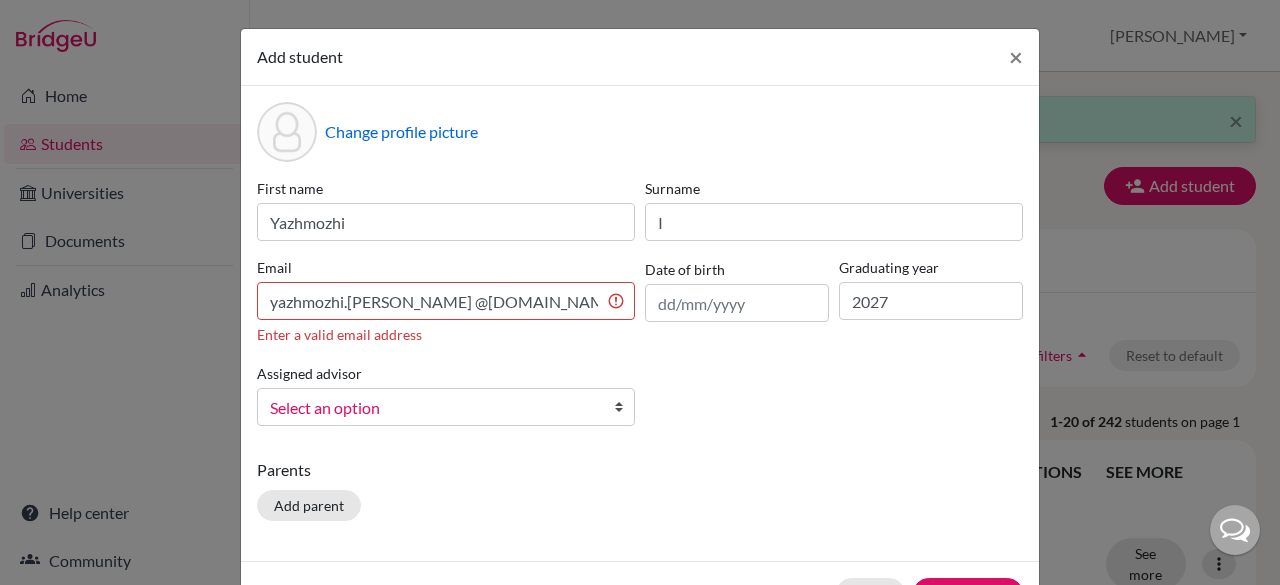 click at bounding box center (624, 407) 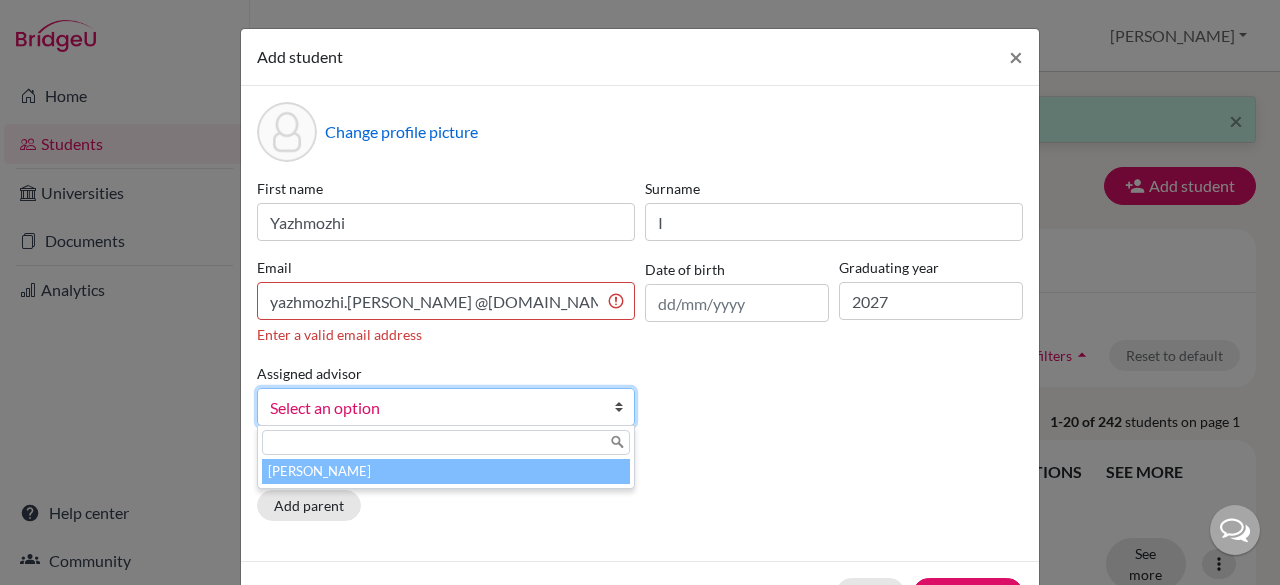 click on "Melvin, Monica" at bounding box center [446, 471] 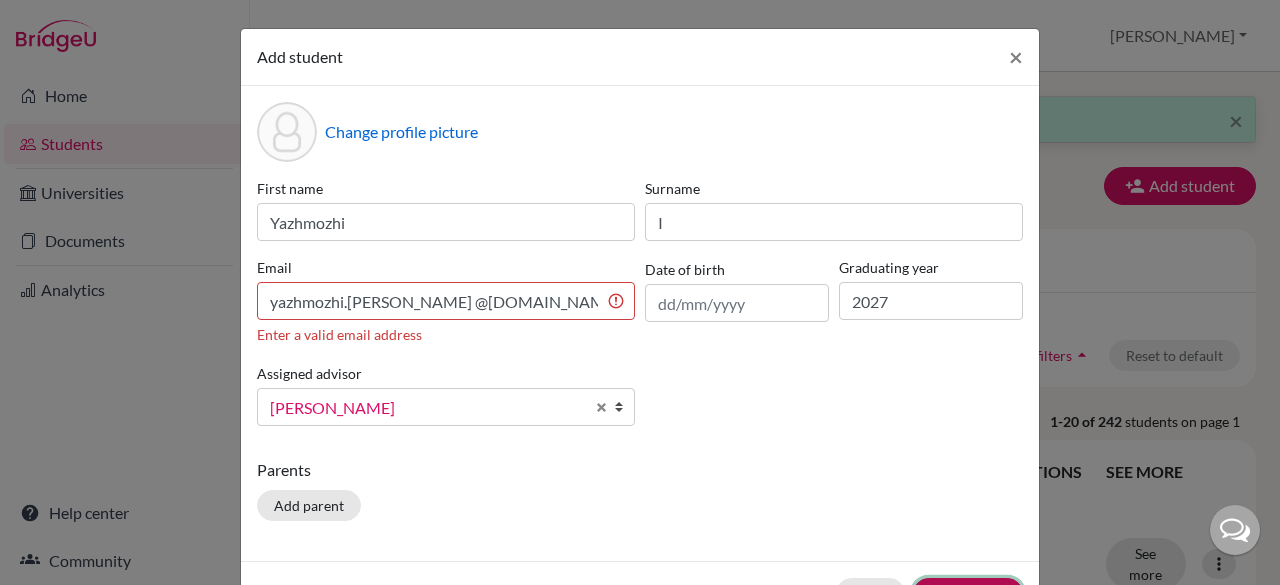 click on "Add student" at bounding box center (968, 593) 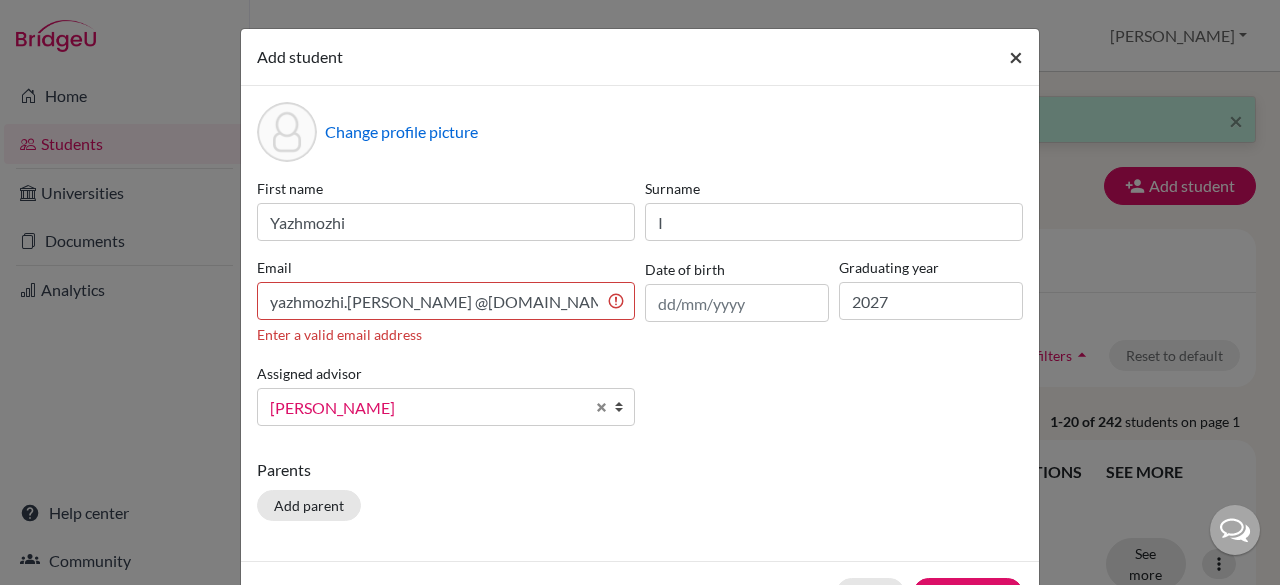 click on "×" at bounding box center (1016, 56) 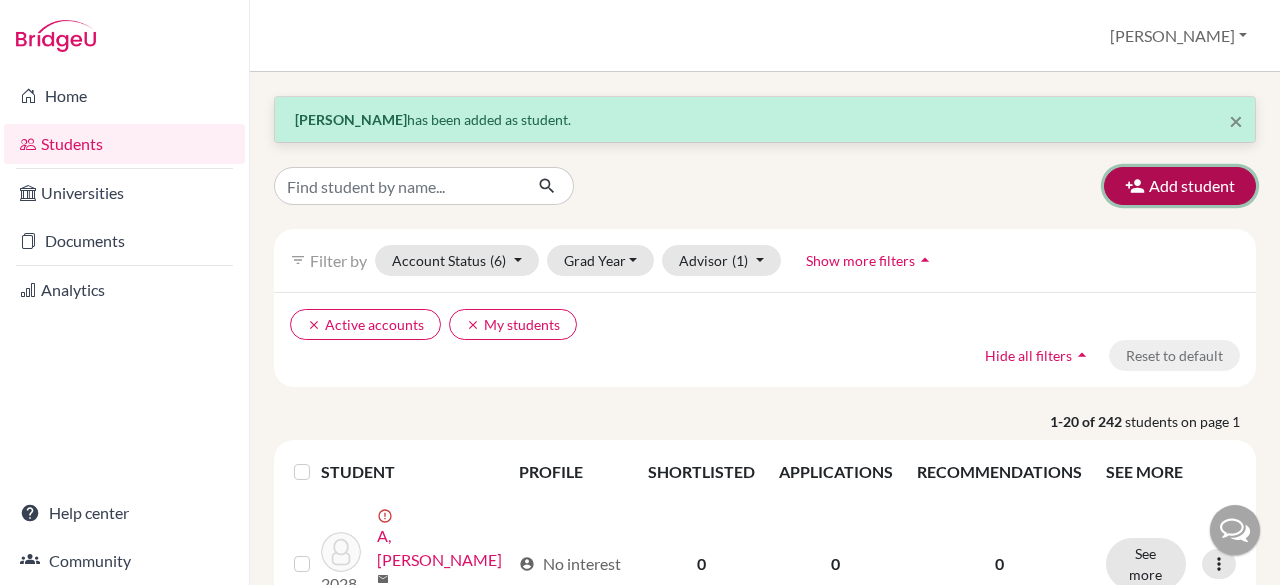 click on "Add student" at bounding box center (1180, 186) 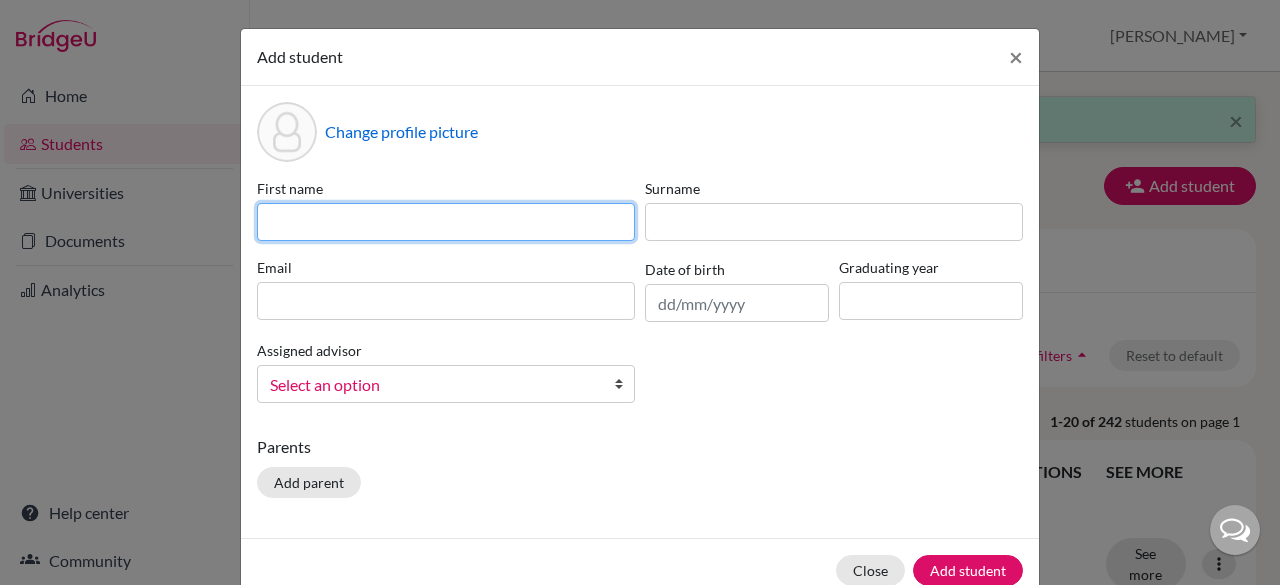 click at bounding box center (446, 222) 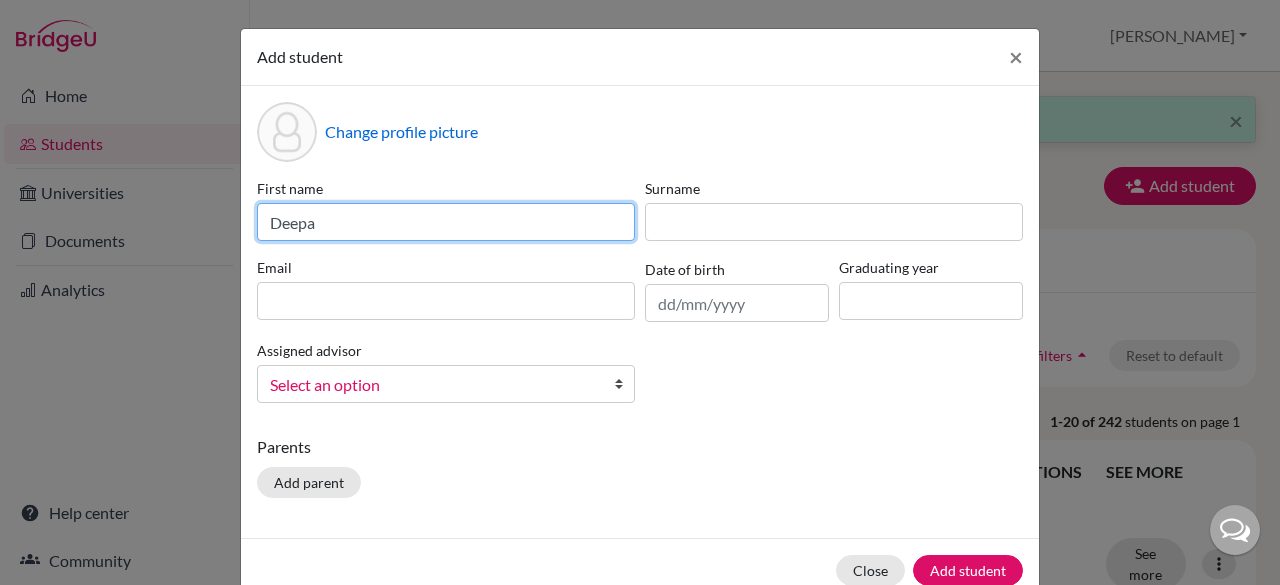 type on "Deepa" 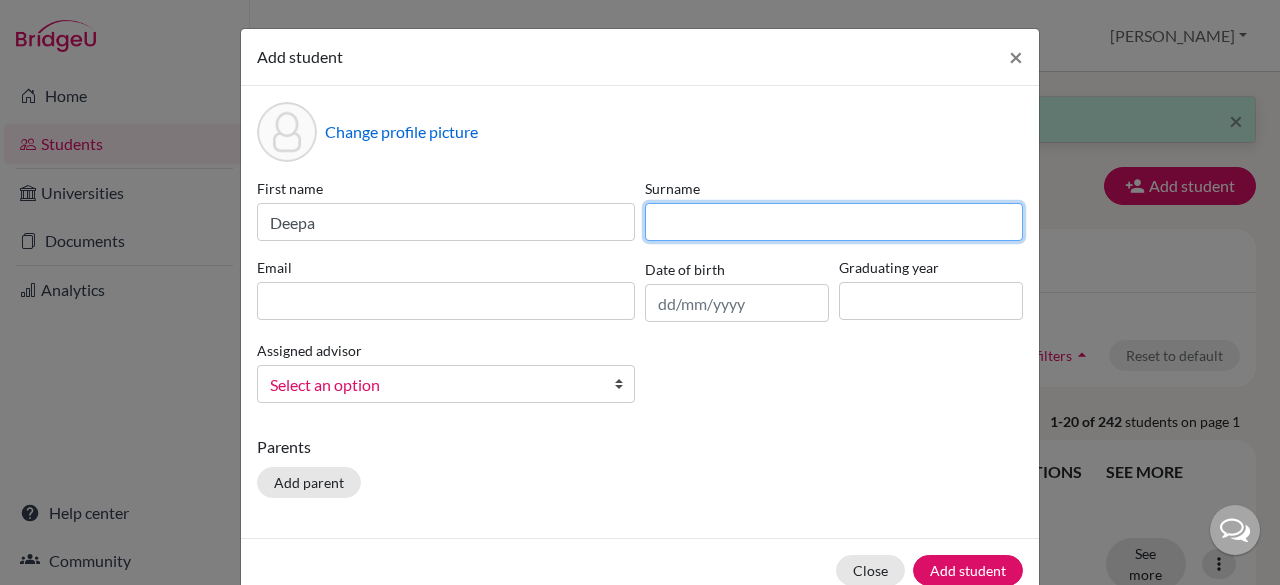 click at bounding box center (834, 222) 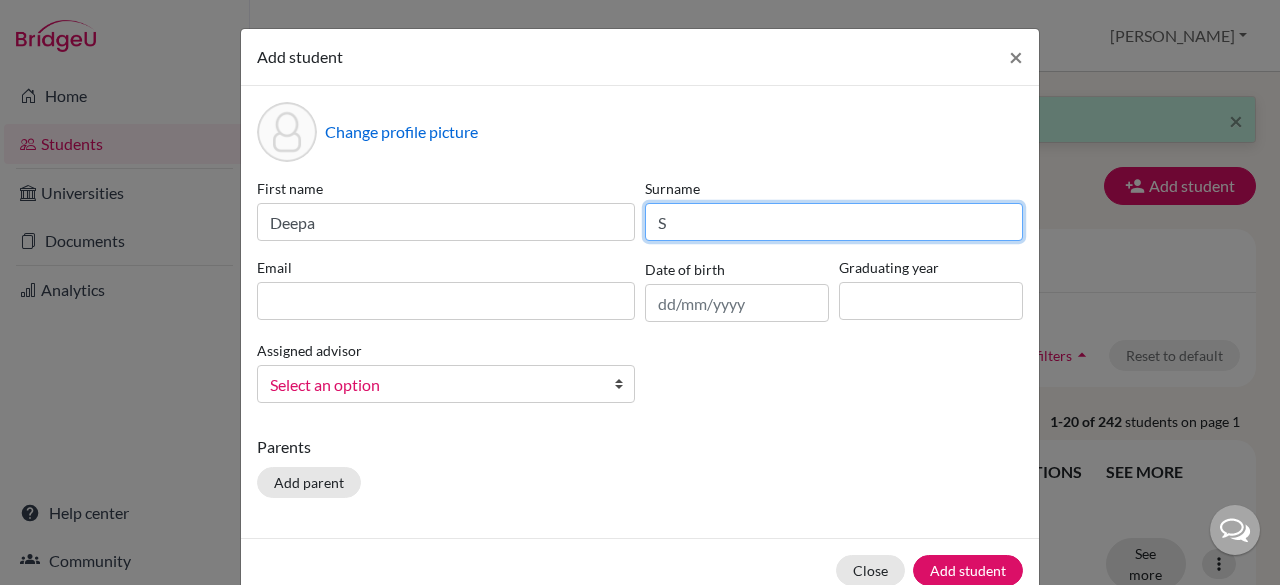type on "S" 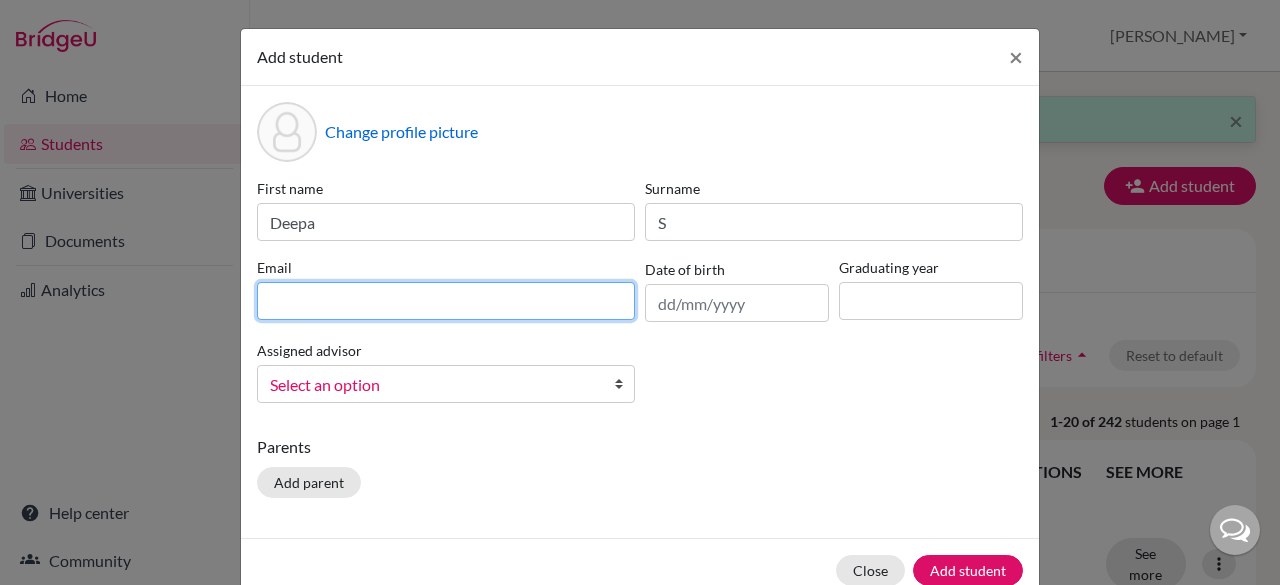 click at bounding box center (446, 301) 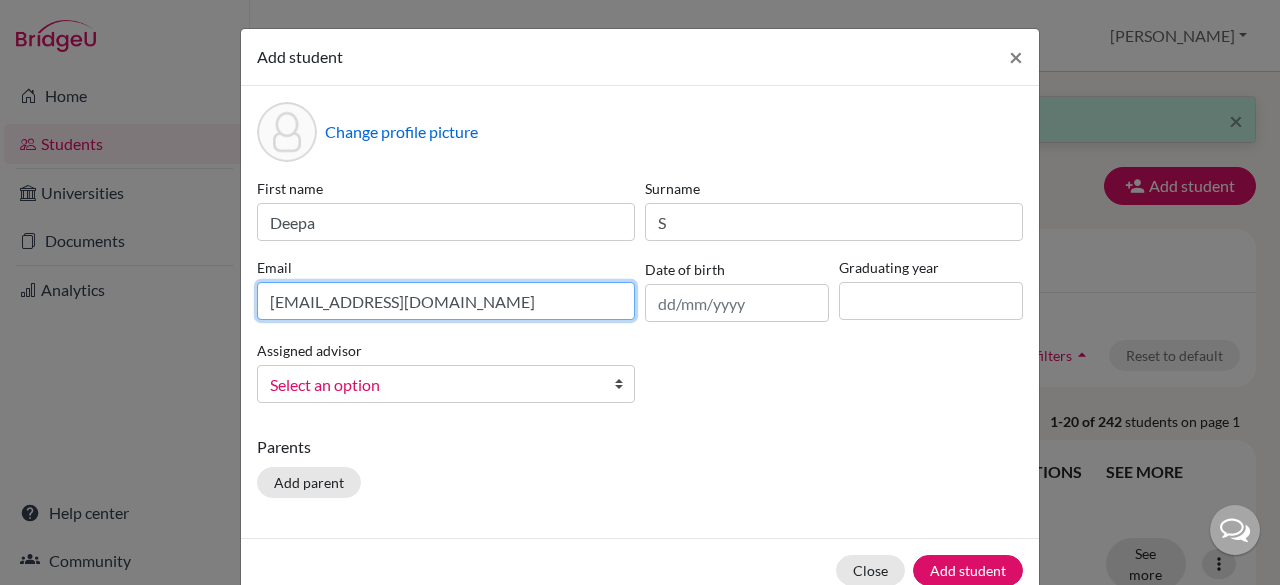 type on "deepamimosa@gmail.com" 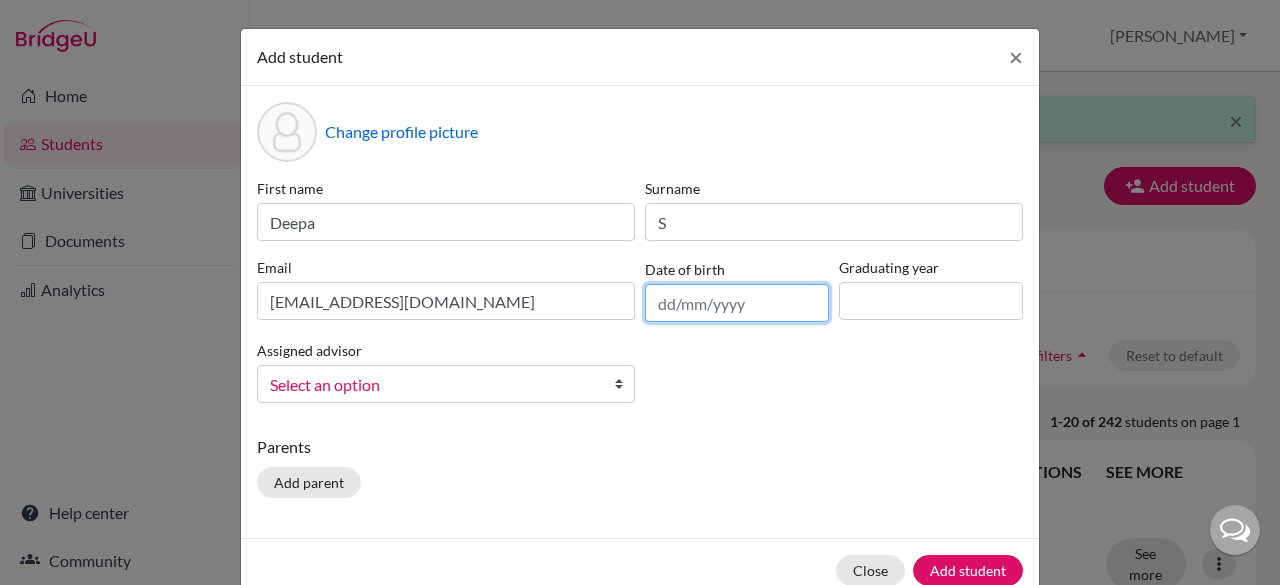 click at bounding box center (737, 303) 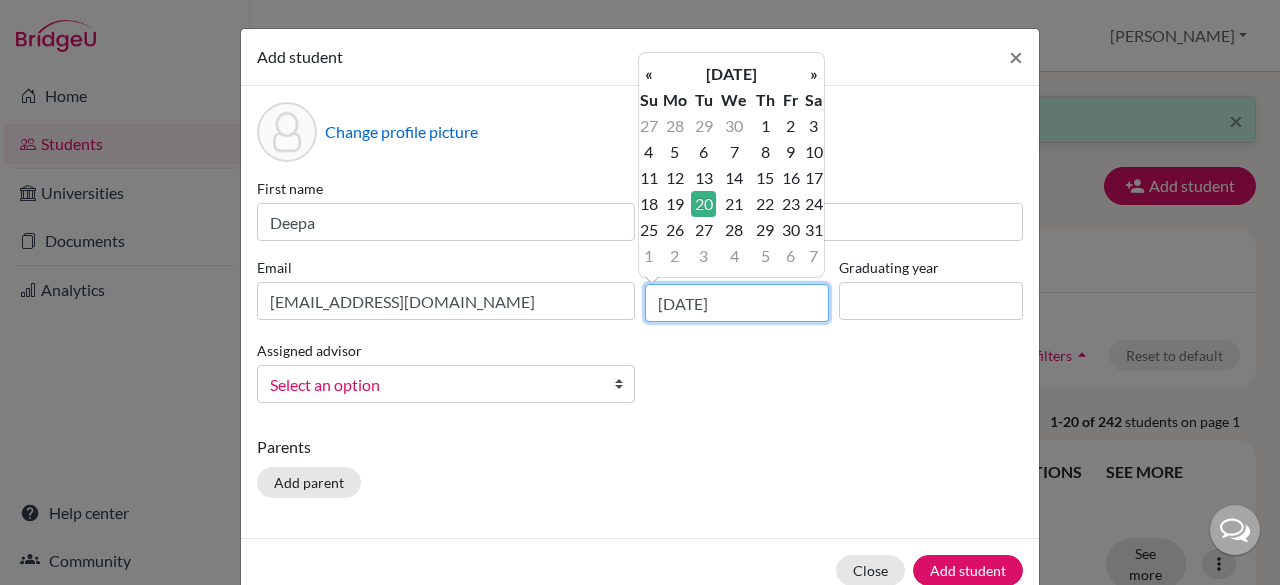 type on "20/07/2010" 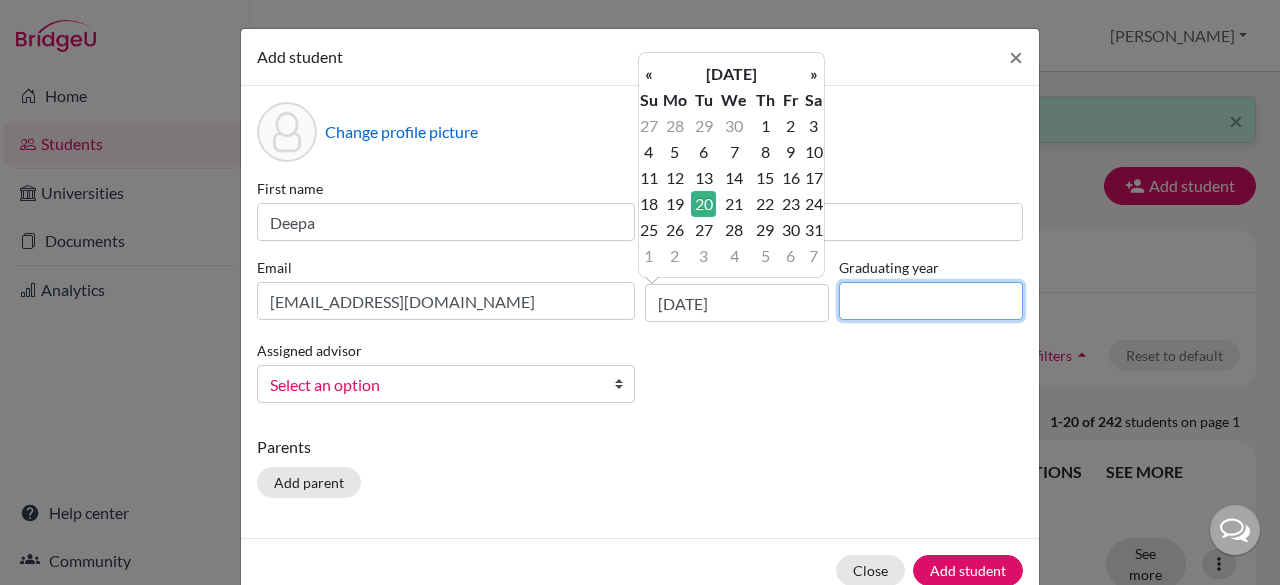 click at bounding box center (931, 301) 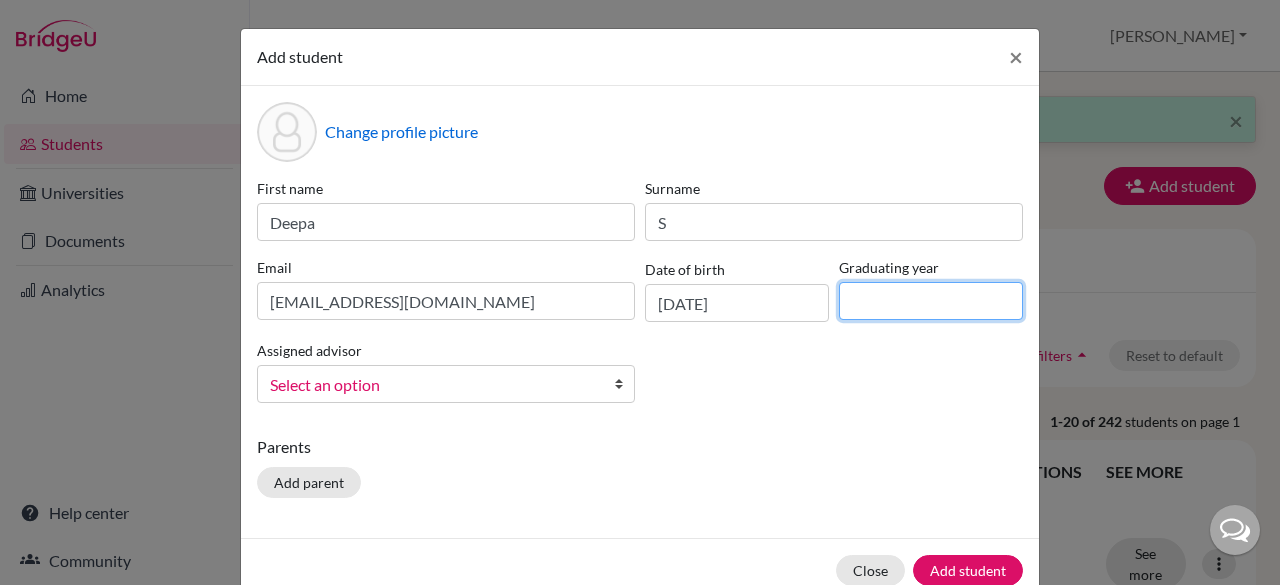 type on "2027" 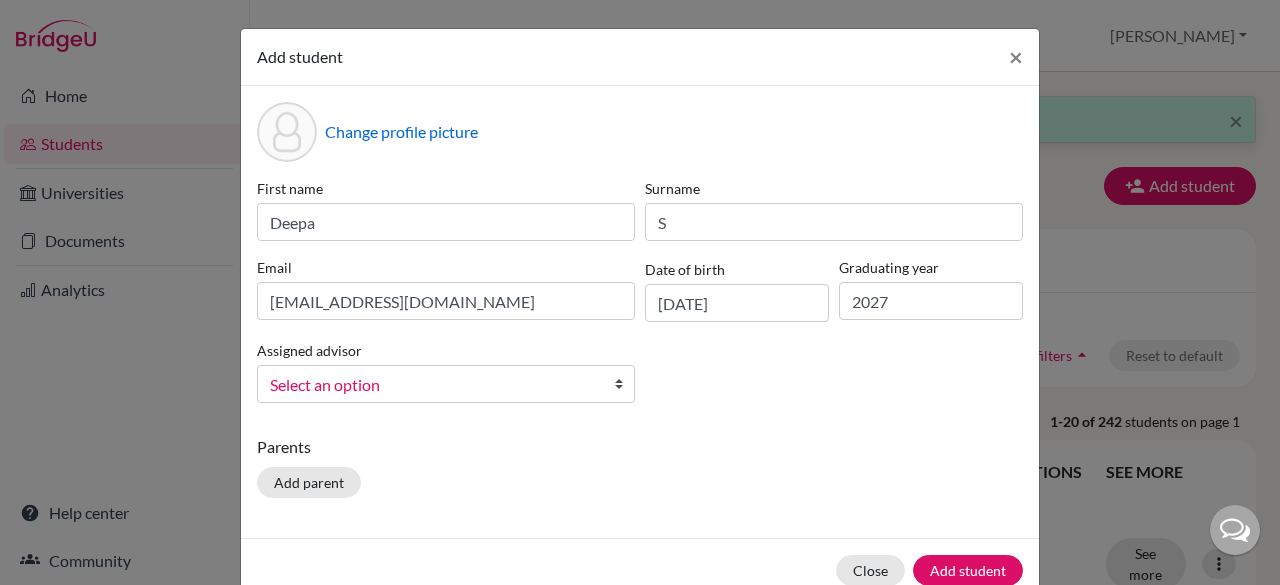 click at bounding box center [624, 384] 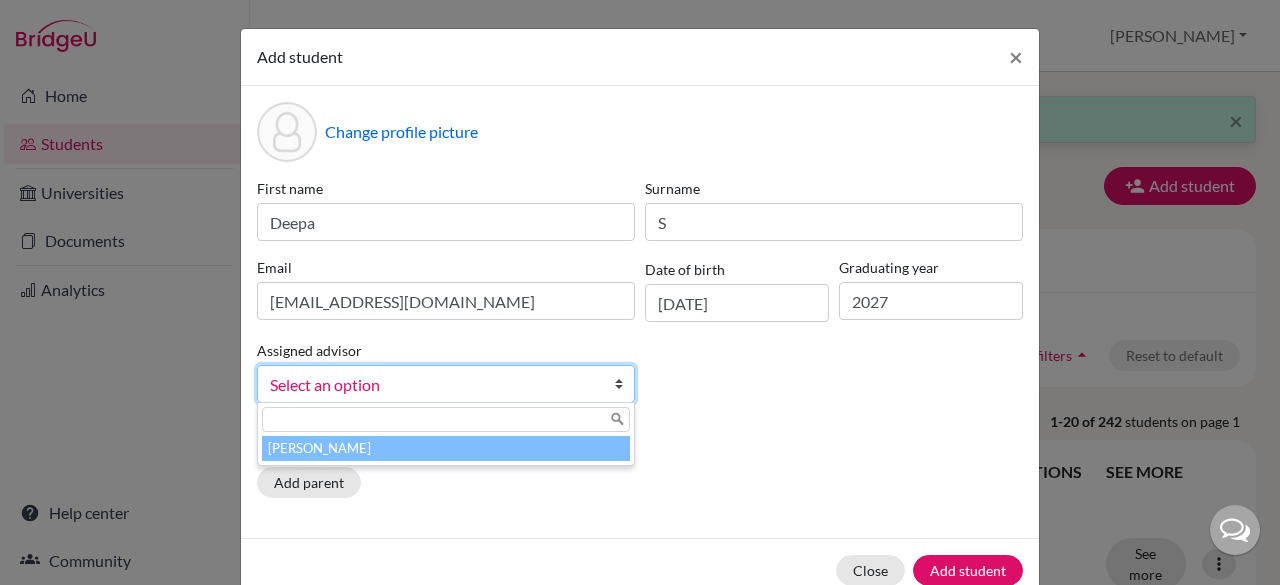 click on "Melvin, Monica" at bounding box center (446, 448) 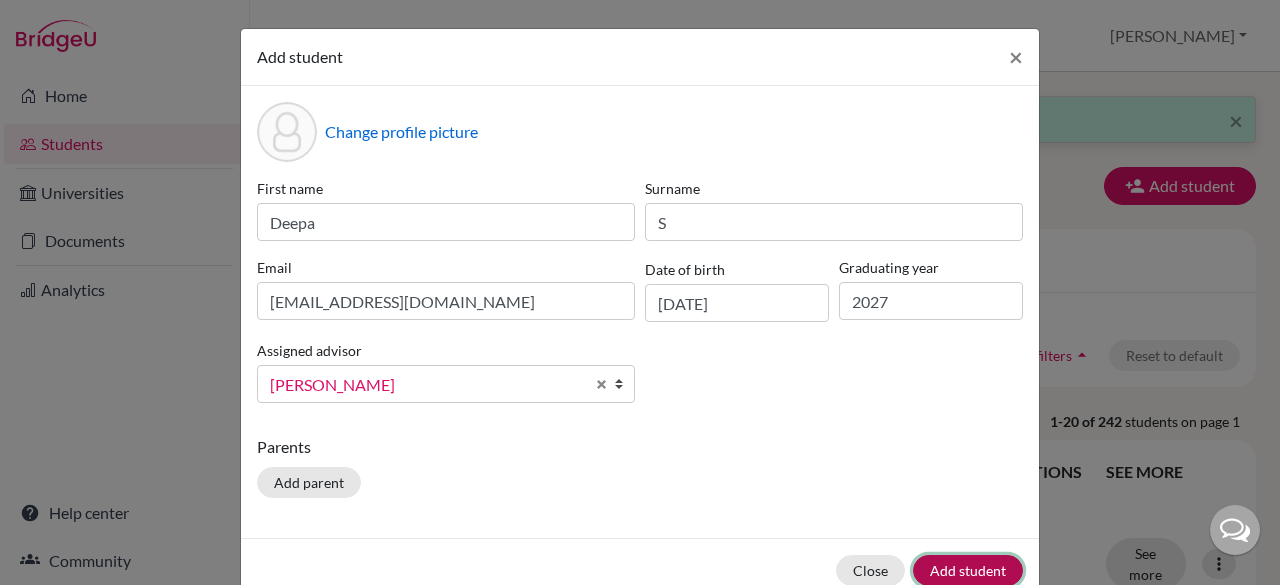 click on "Add student" at bounding box center (968, 570) 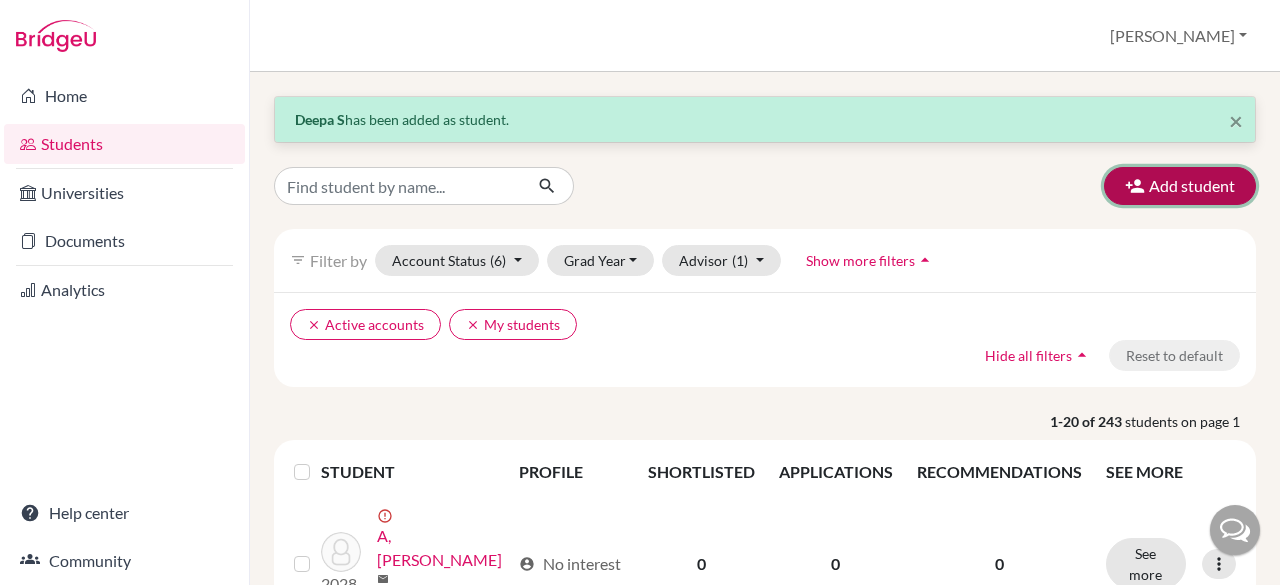 click on "Add student" at bounding box center [1180, 186] 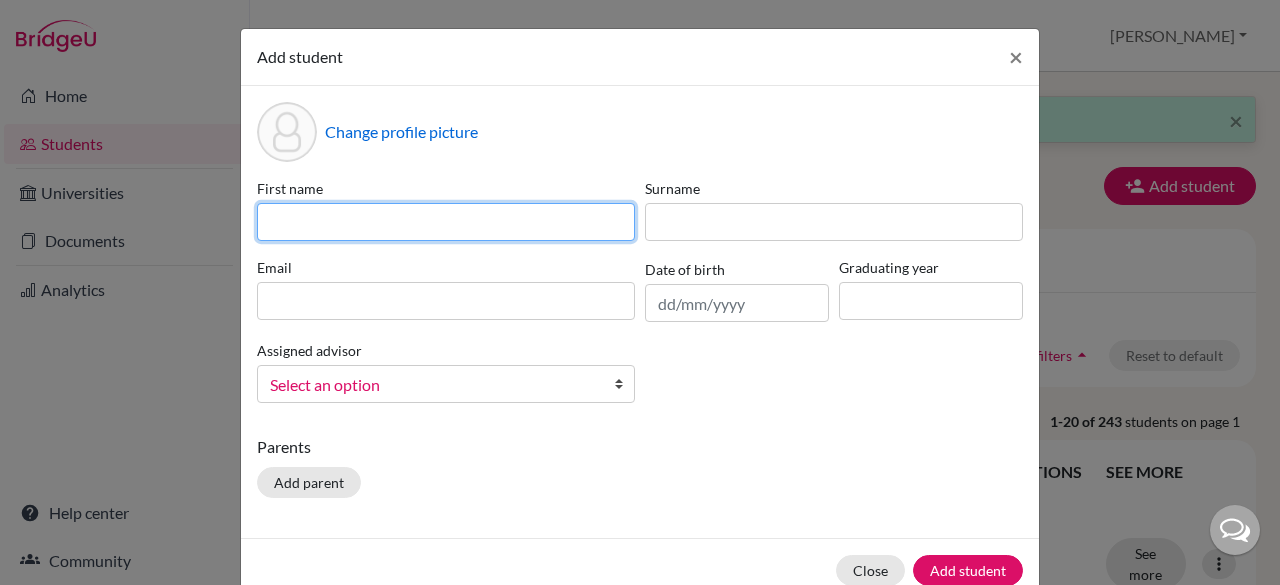 click at bounding box center (446, 222) 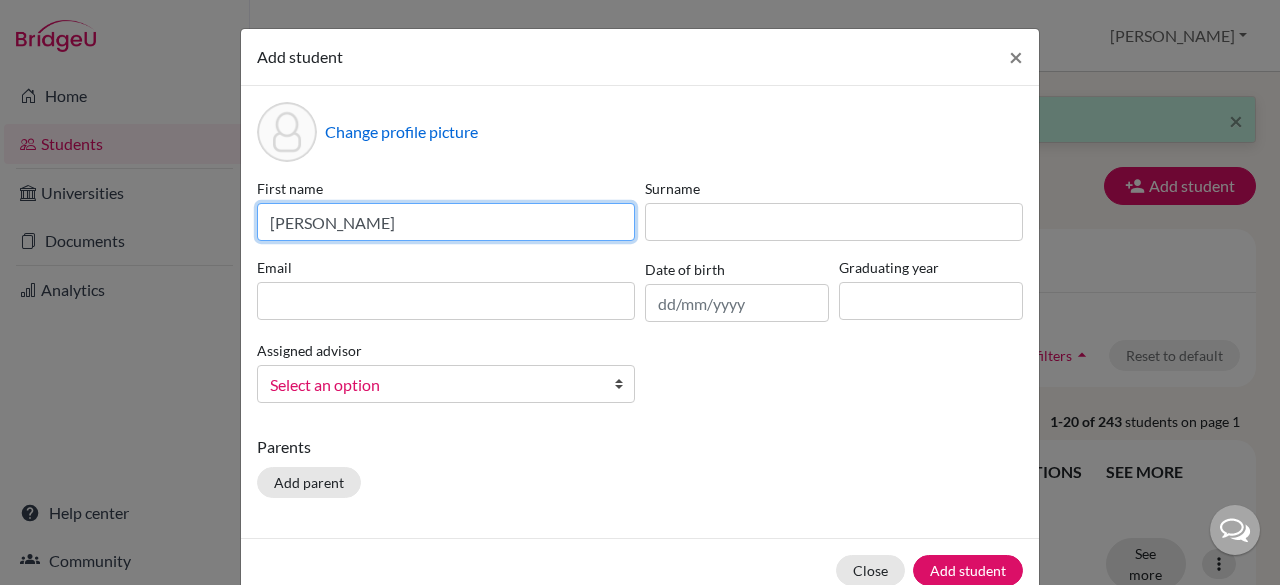 type on "Yashwanth" 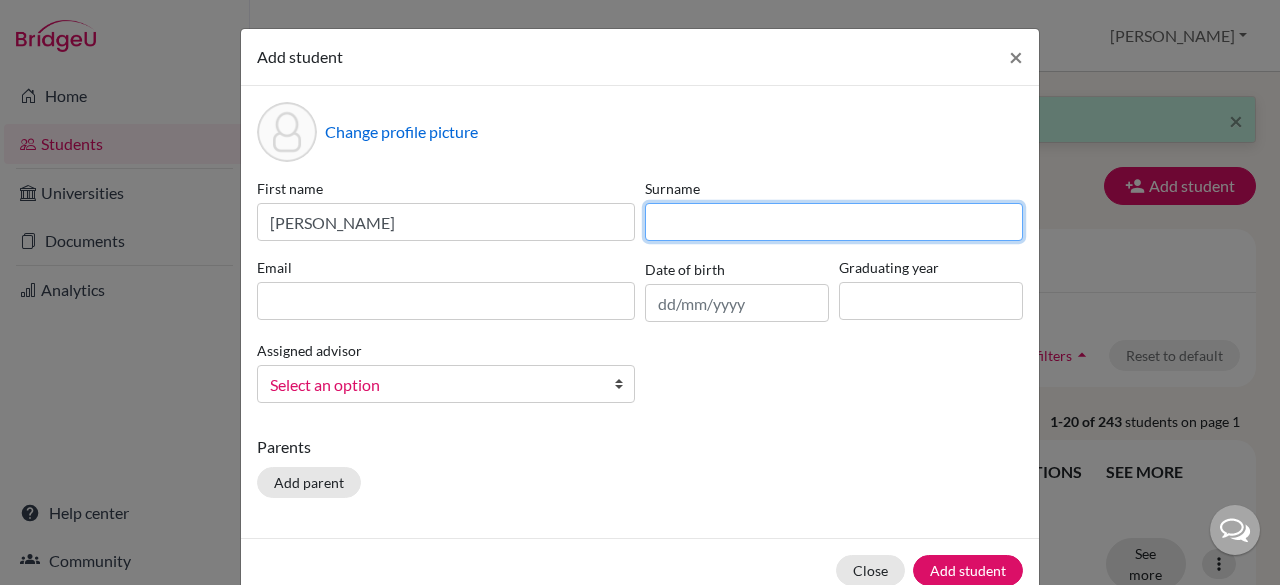 click at bounding box center [834, 222] 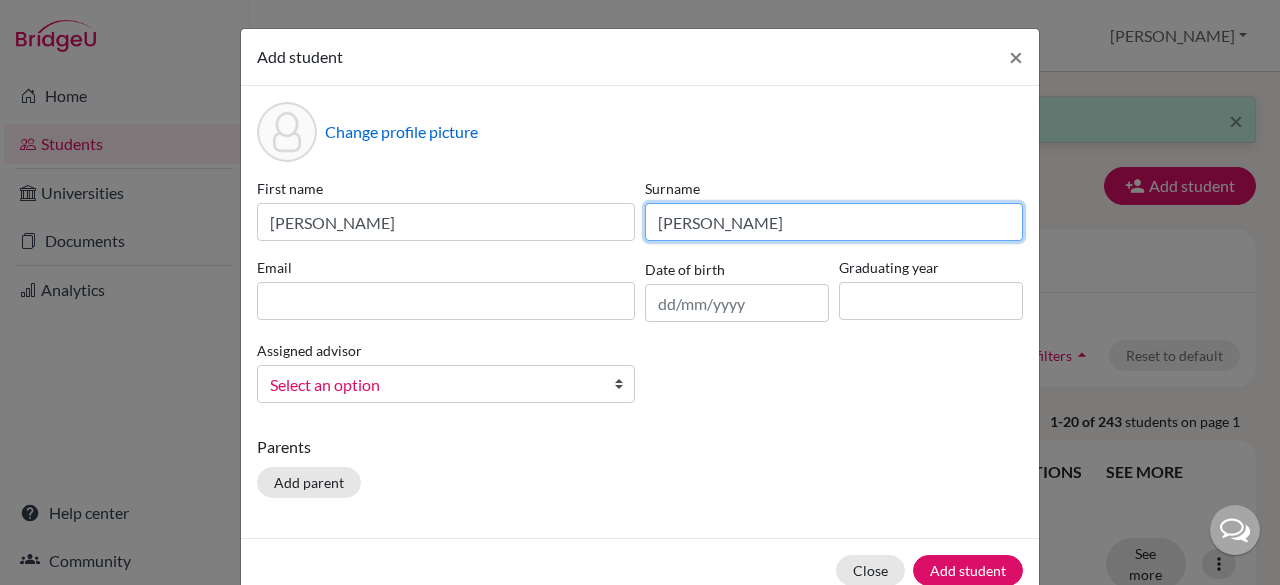 type on "Ramadurai" 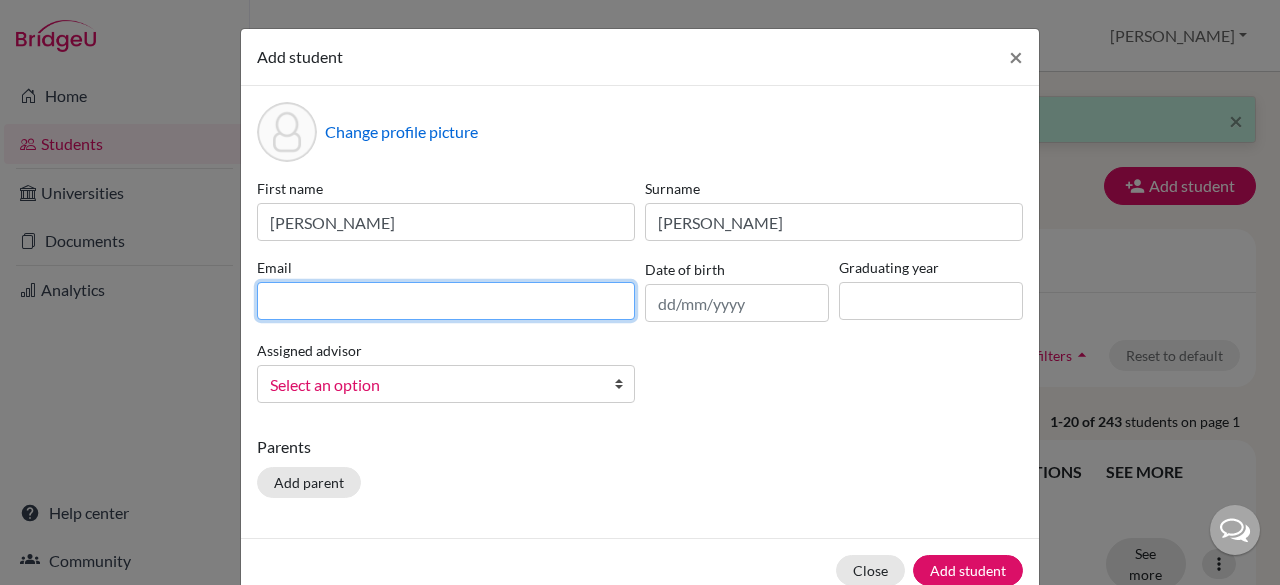 click at bounding box center (446, 301) 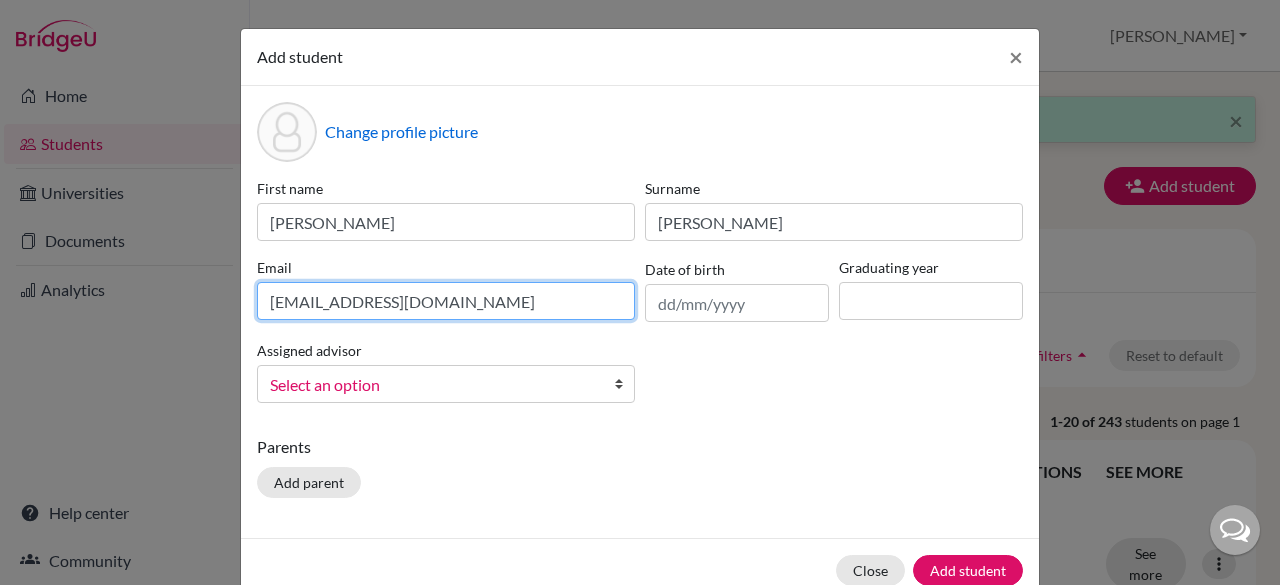 type on "yashwanthramaurai2009@gmail.com" 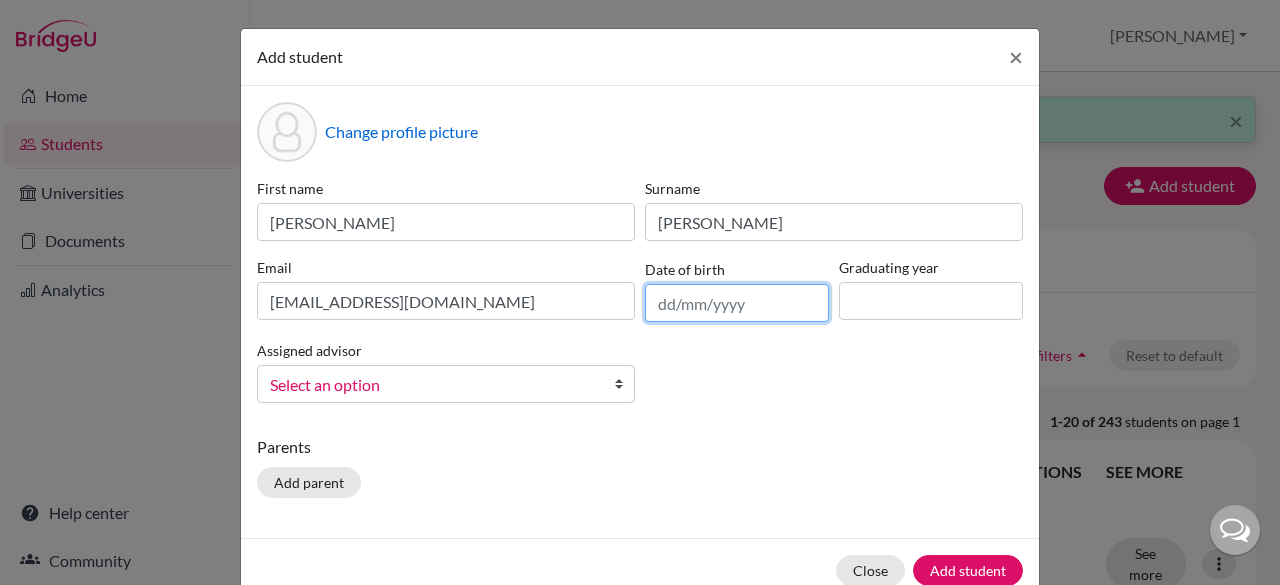 click at bounding box center (737, 303) 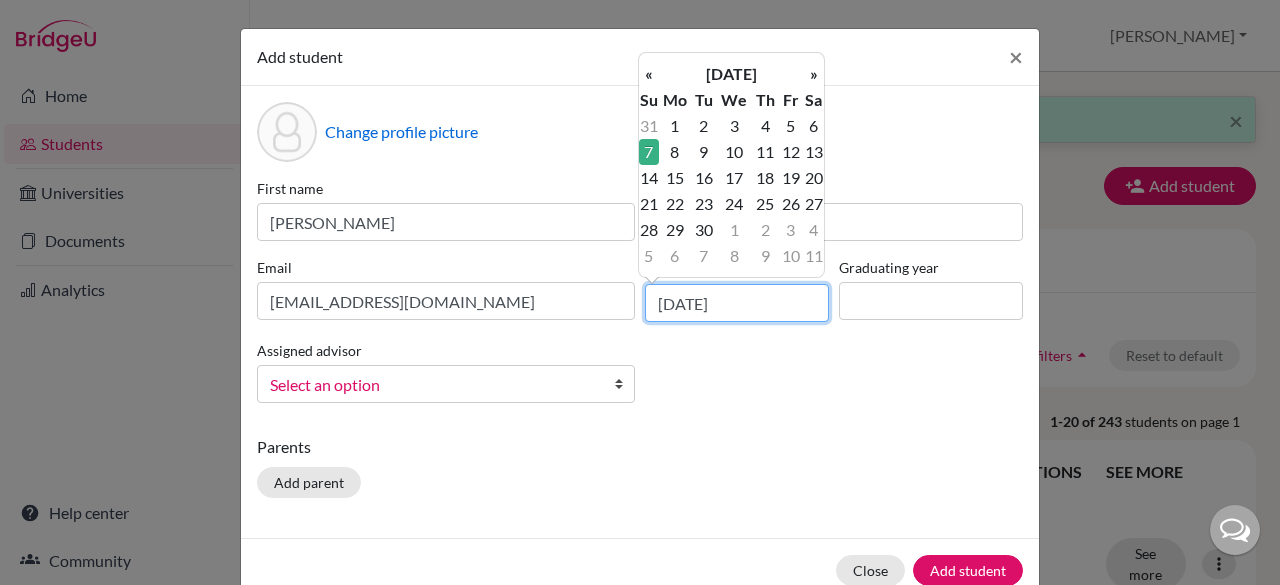type on "07/06/2009" 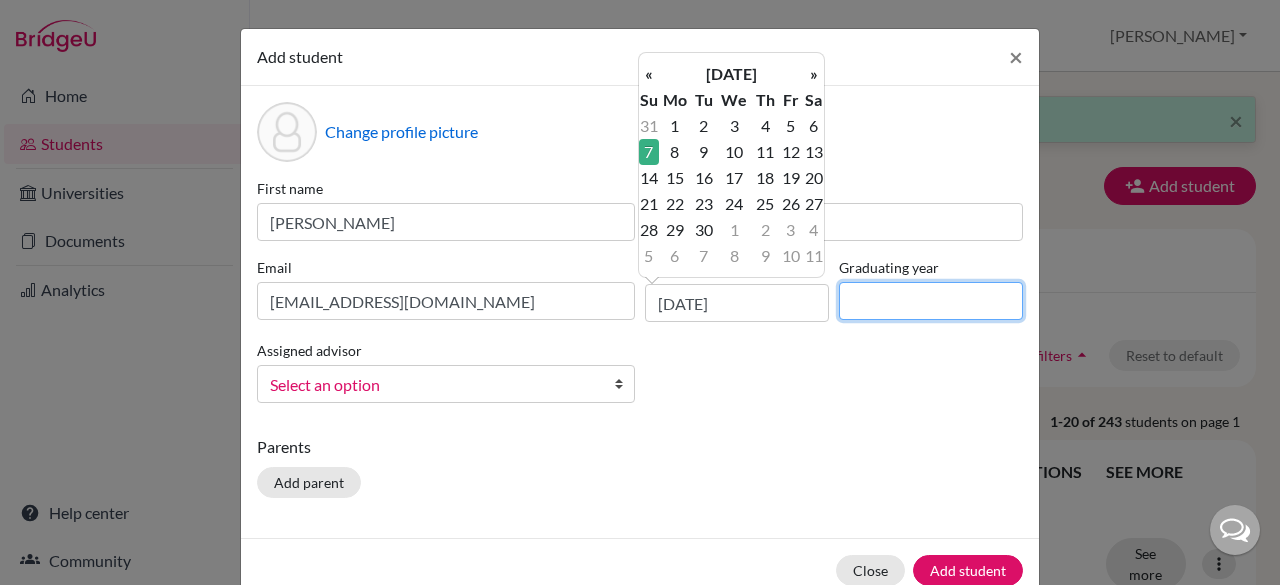 click at bounding box center [931, 301] 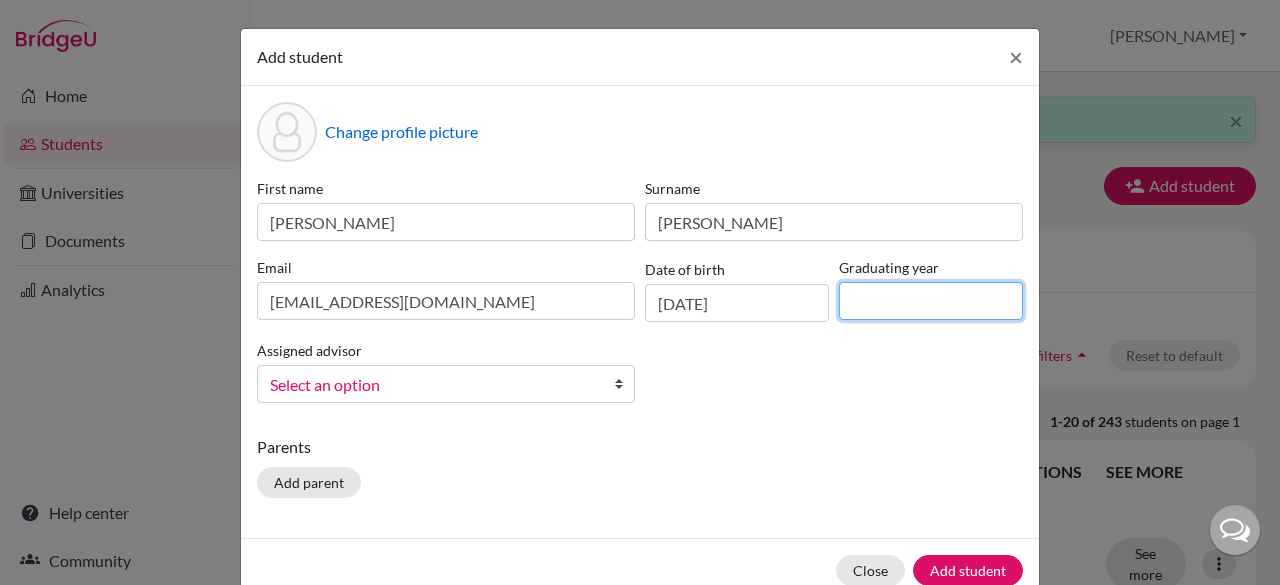 type on "2027" 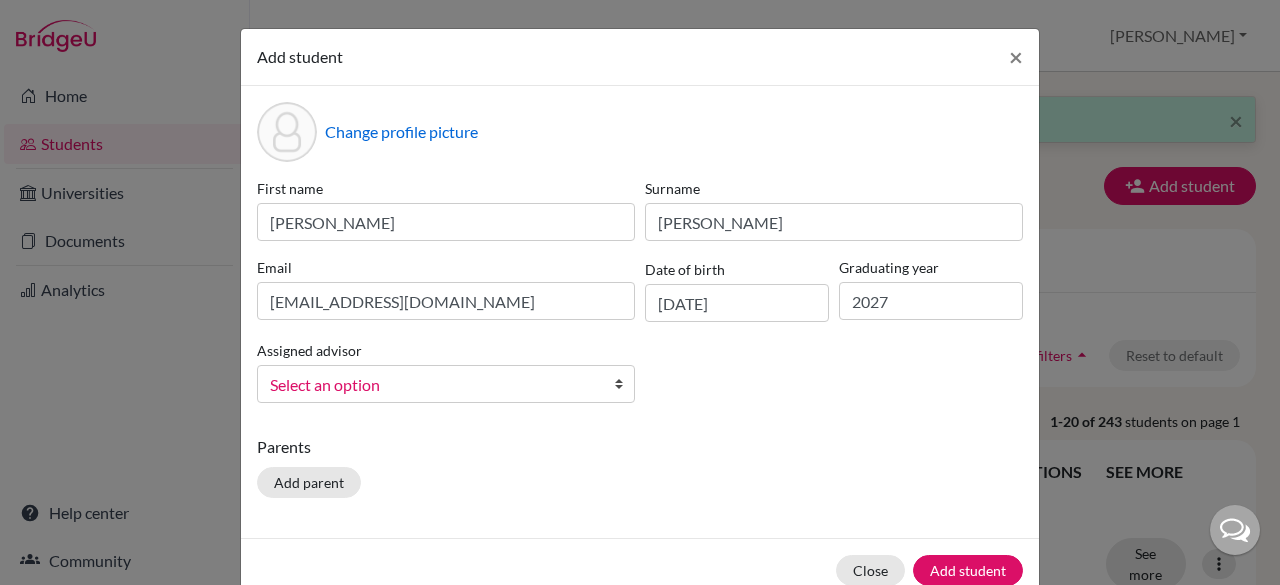 click at bounding box center [624, 384] 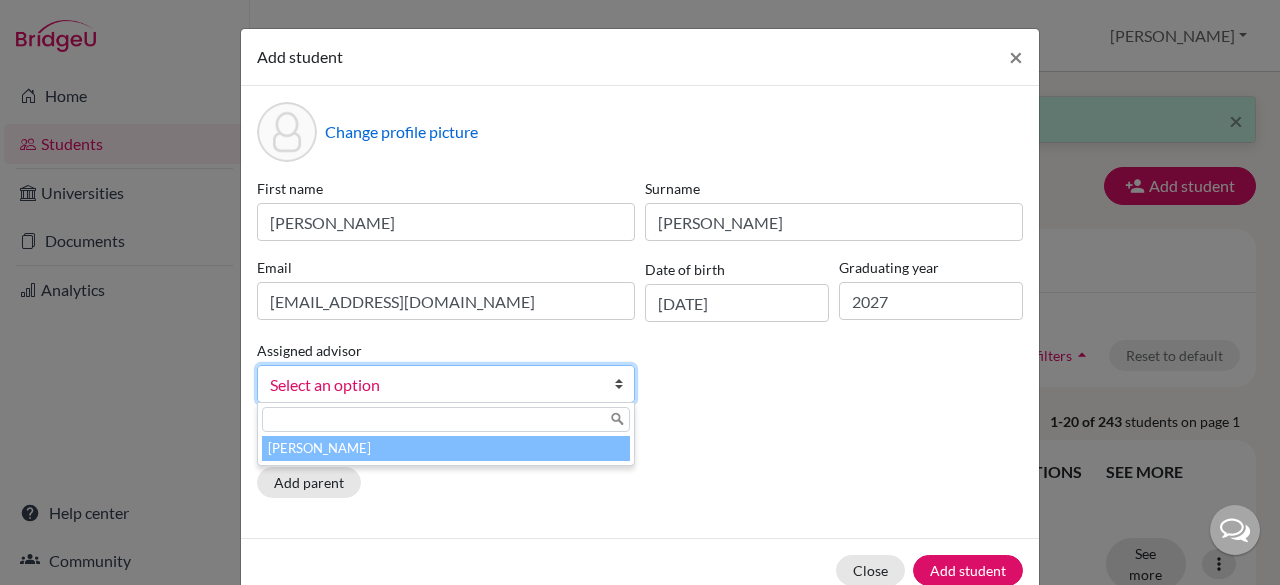 click on "Melvin, Monica" at bounding box center [446, 448] 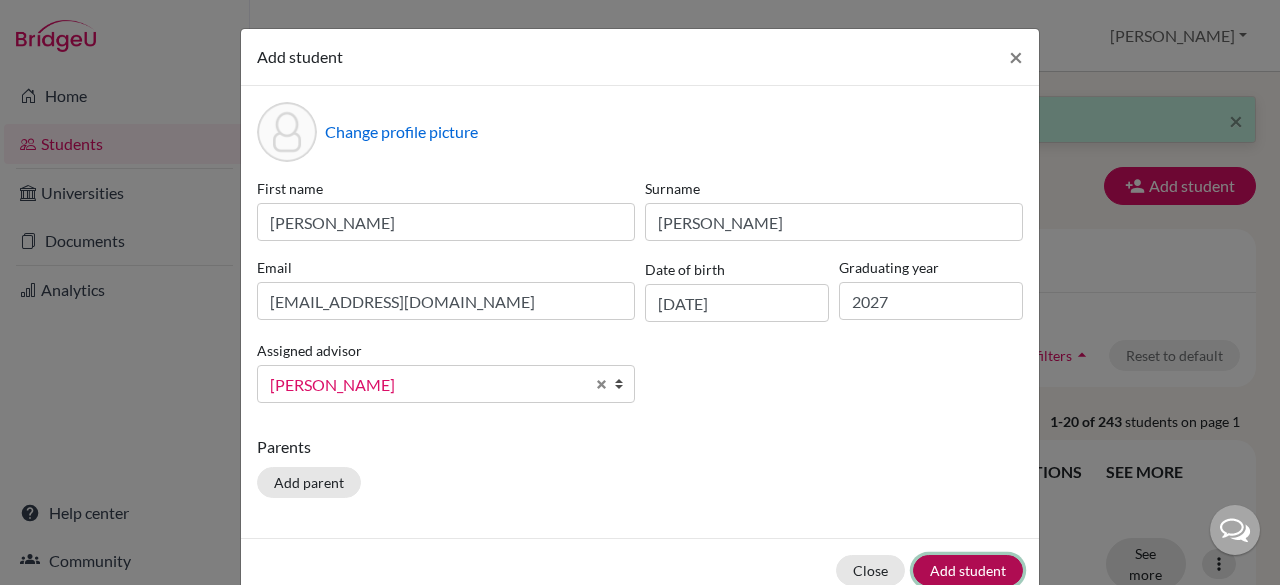 click on "Add student" at bounding box center (968, 570) 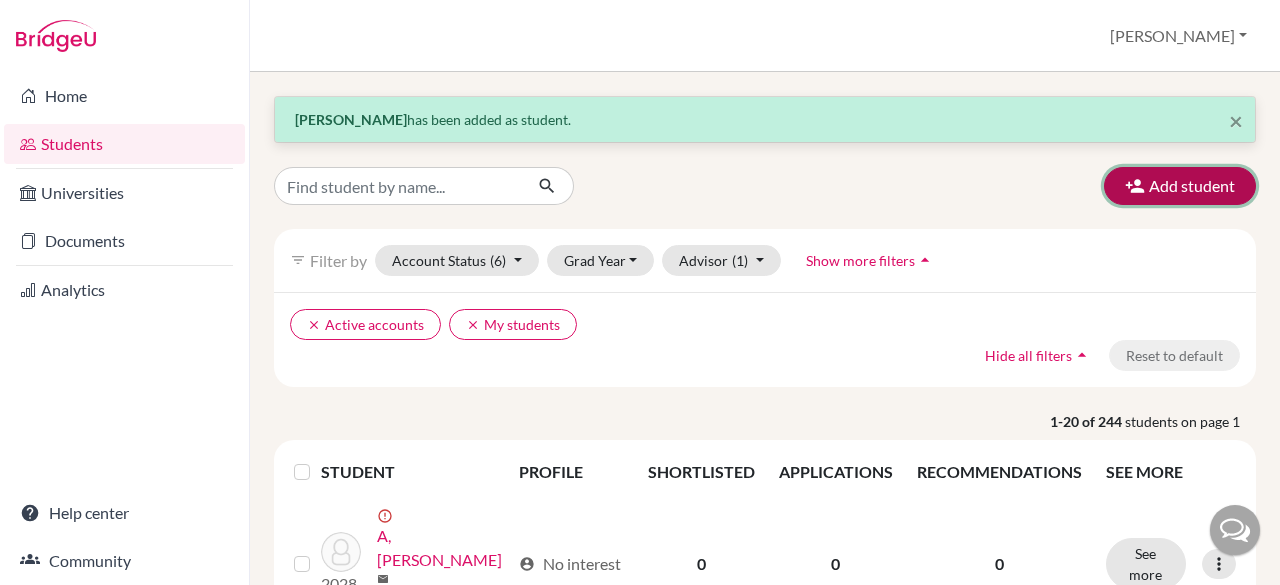 click on "Add student" at bounding box center (1180, 186) 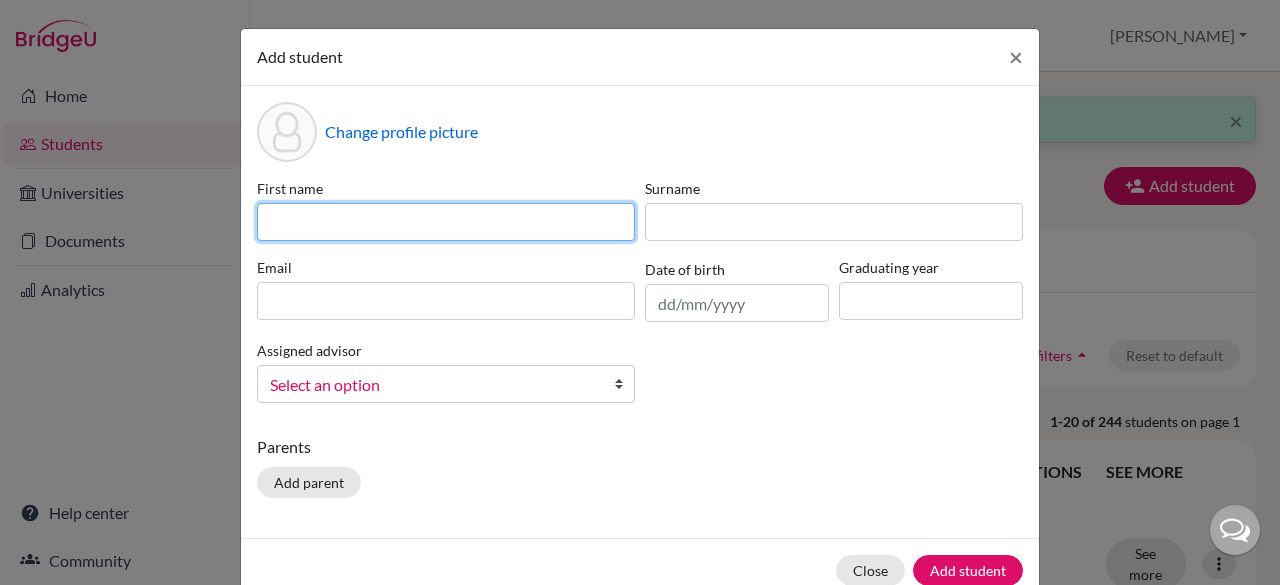 click at bounding box center (446, 222) 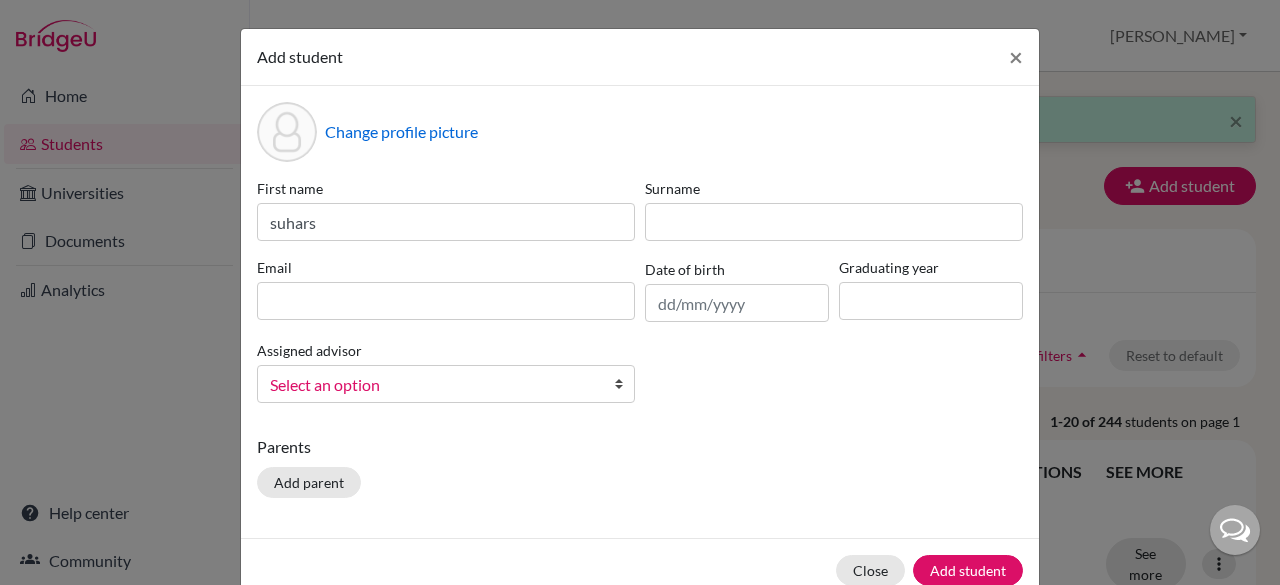 click on "Add student × Change profile picture First name suhars Surname Email Date of birth Graduating year Assigned advisor Melvin, Monica
Select an option
Parents Add parent Close Add student" 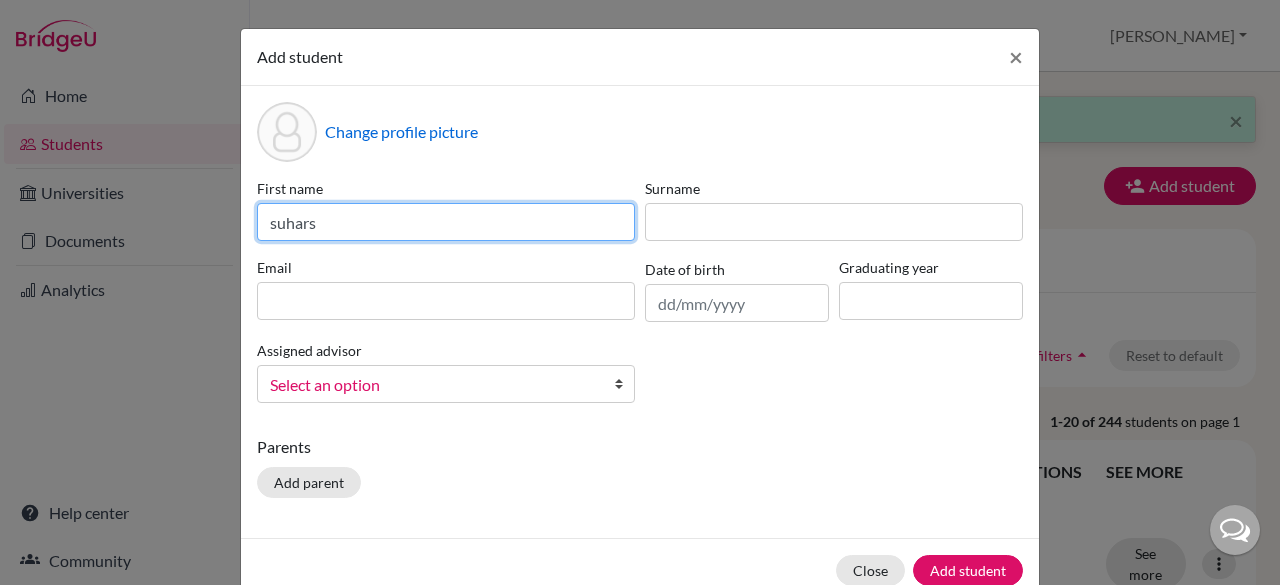 click on "suhars" at bounding box center [446, 222] 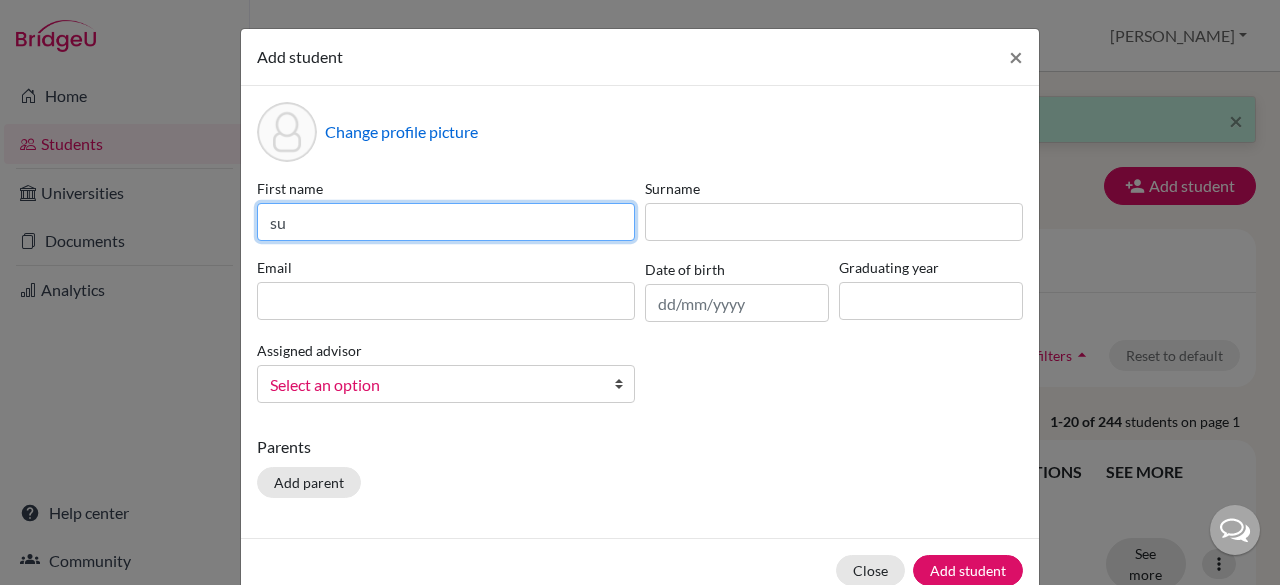 type on "s" 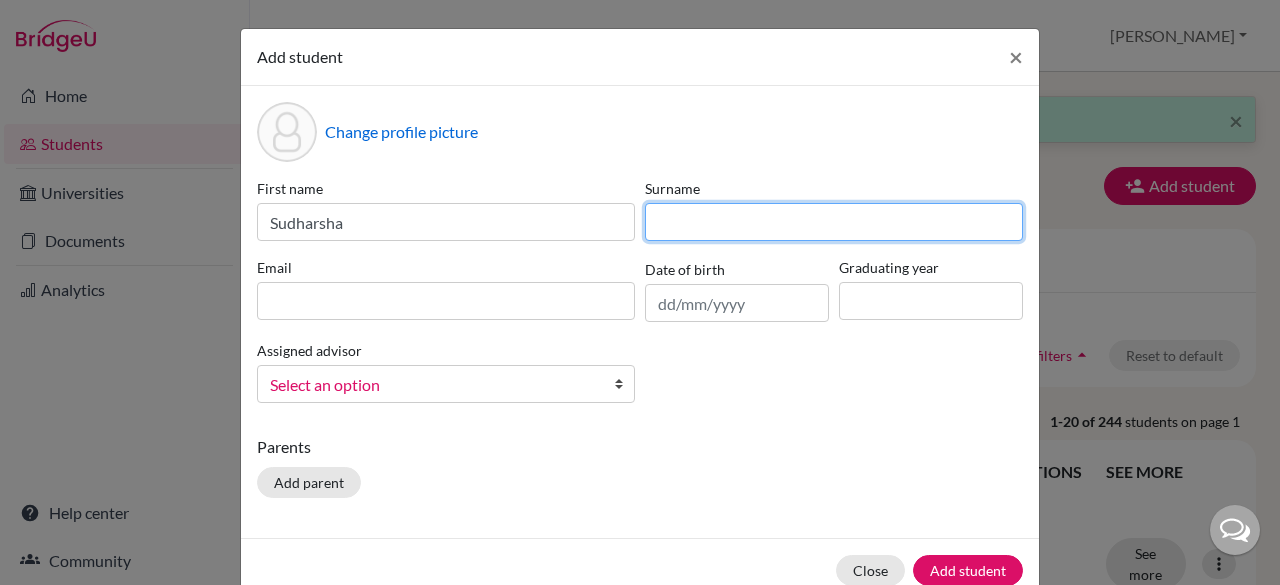click at bounding box center (834, 222) 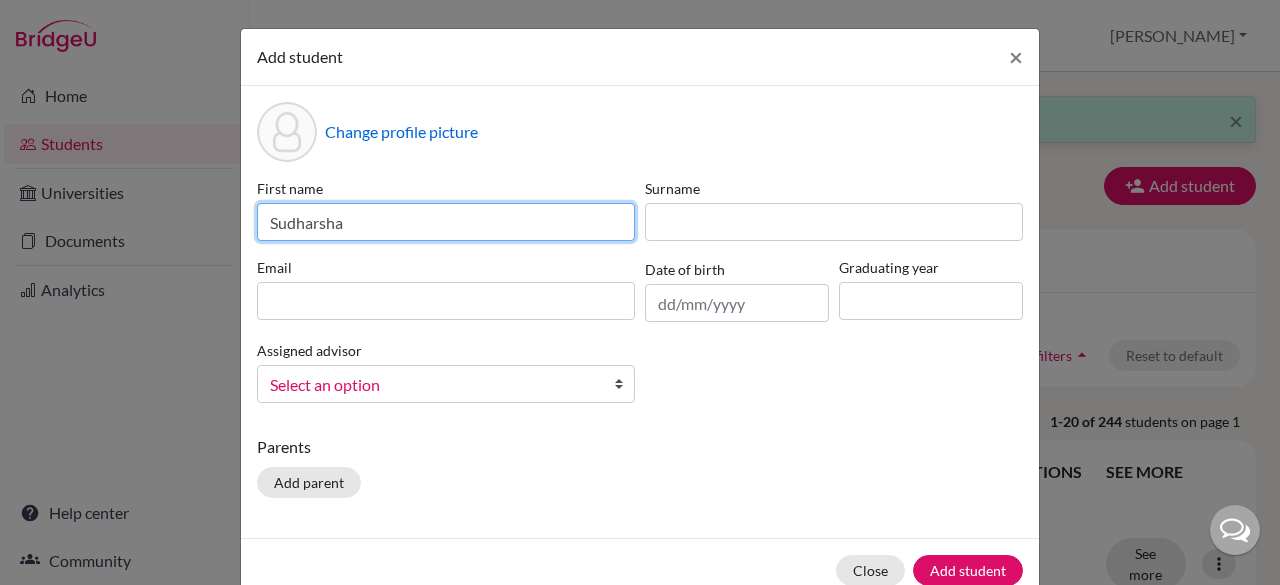 click on "Sudharsha" at bounding box center (446, 222) 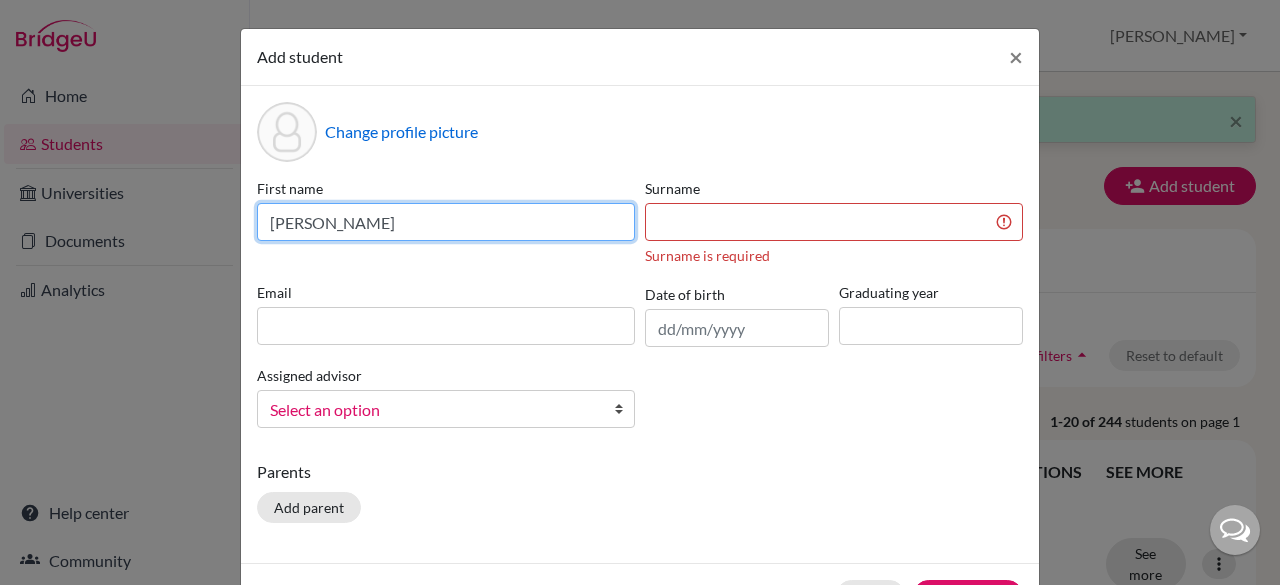 type on "Sudharshan" 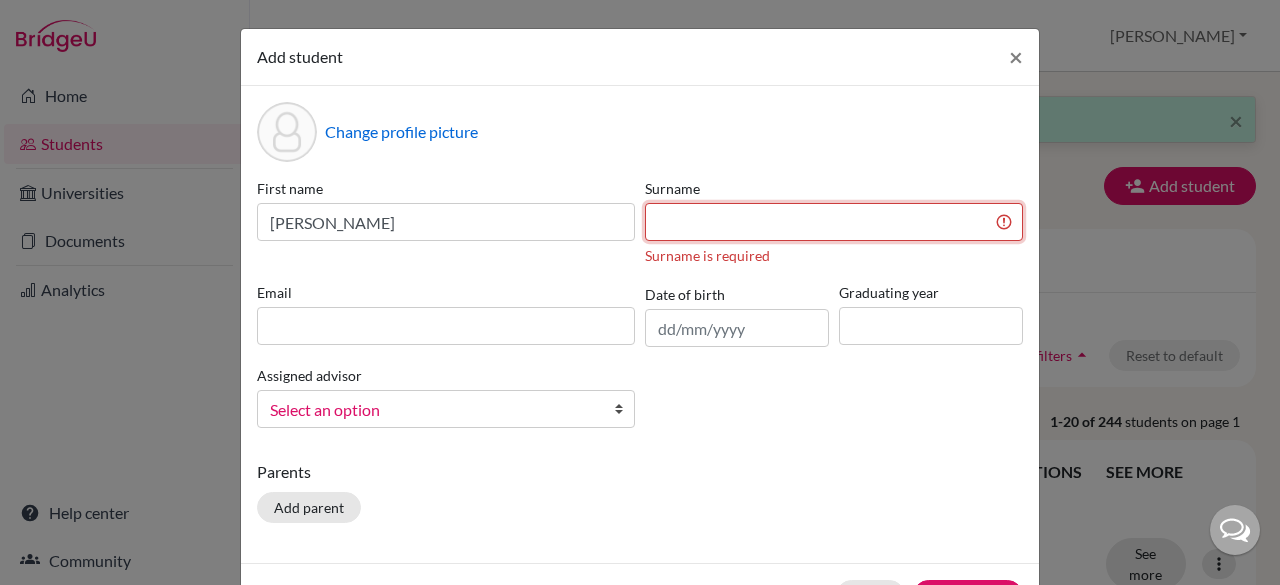 click at bounding box center [834, 222] 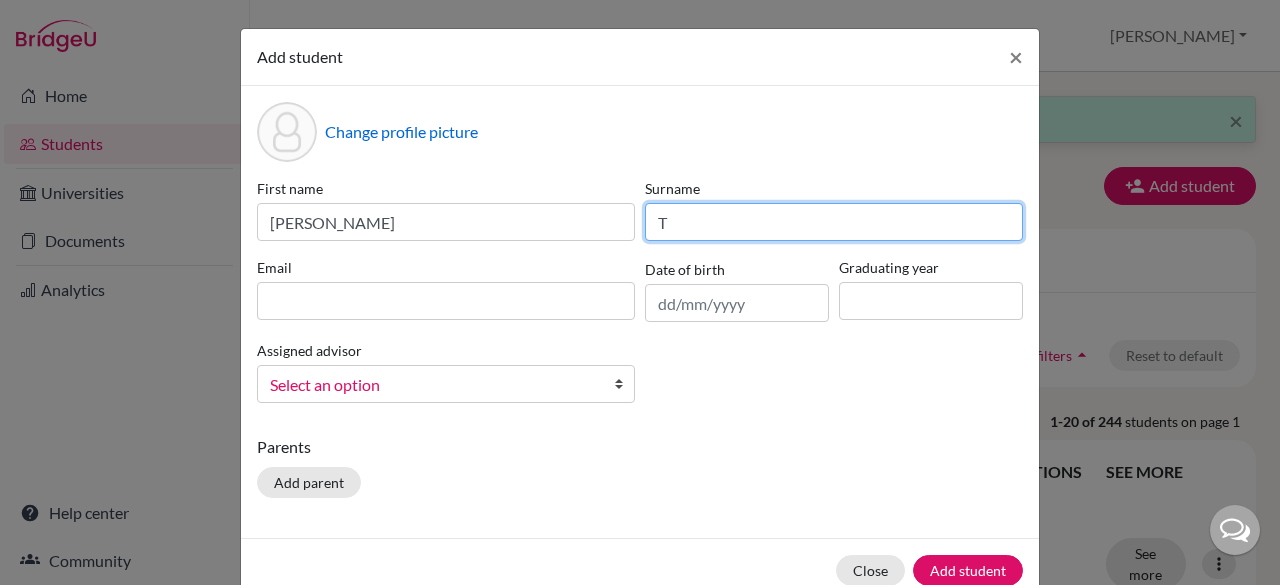 type on "T" 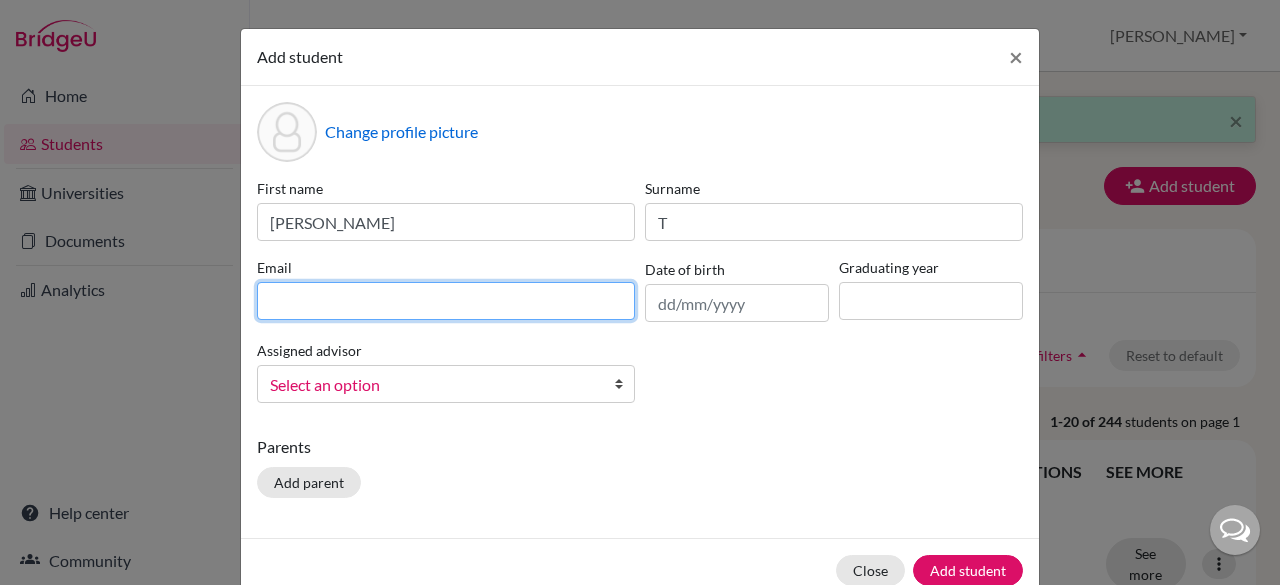 click at bounding box center [446, 301] 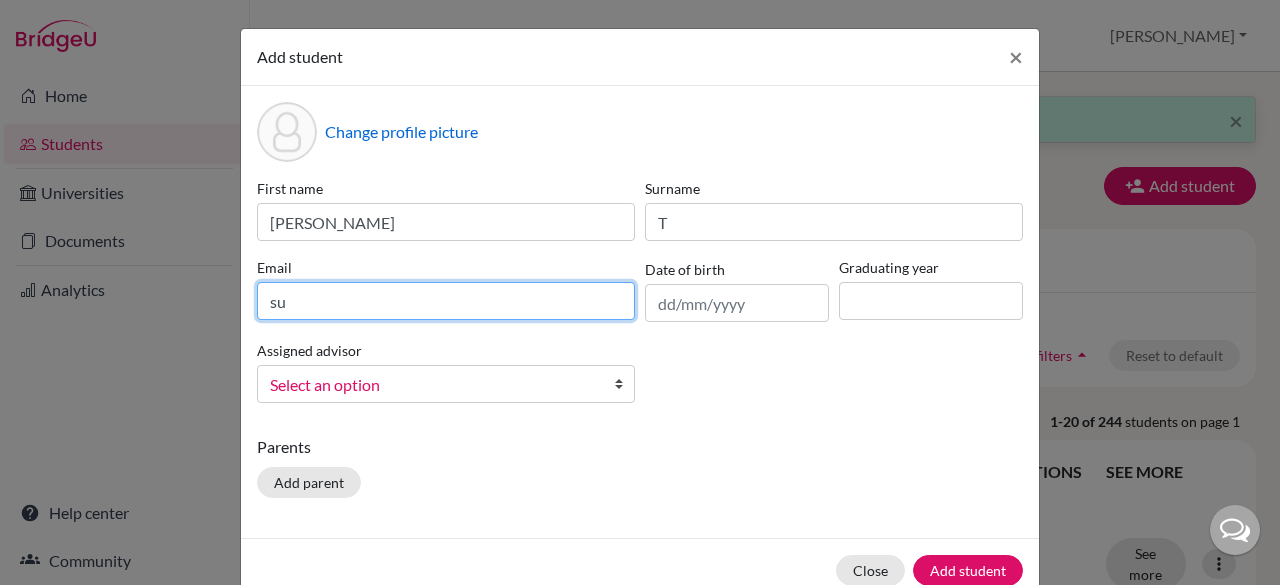 type on "s" 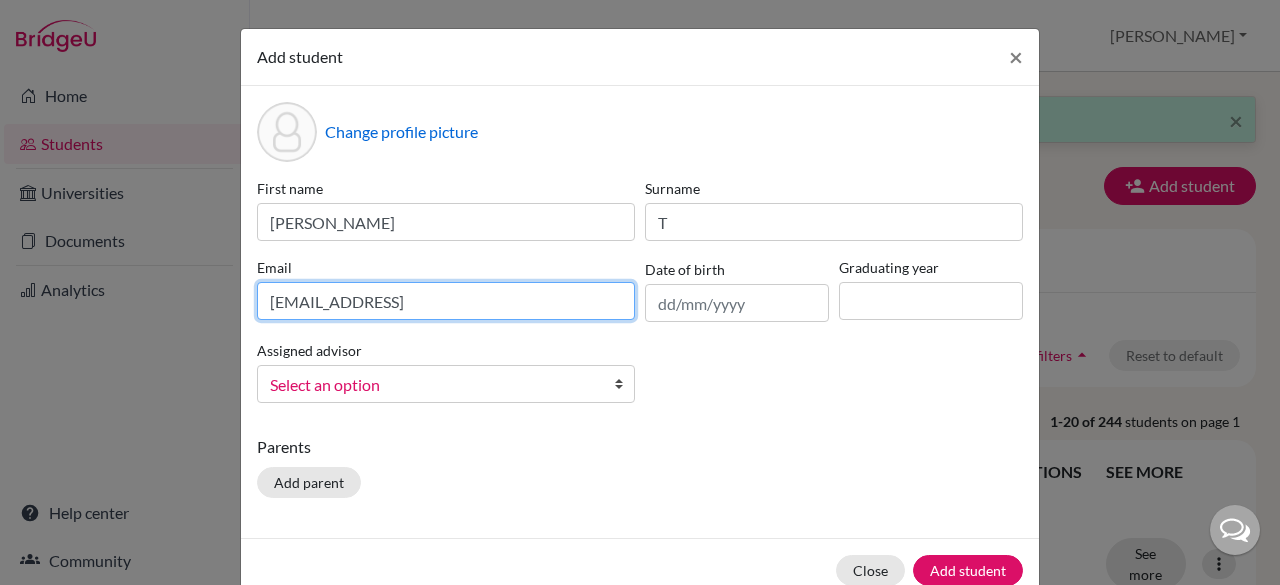 click on "Sidhu.12e@gmail.ncom" at bounding box center (446, 301) 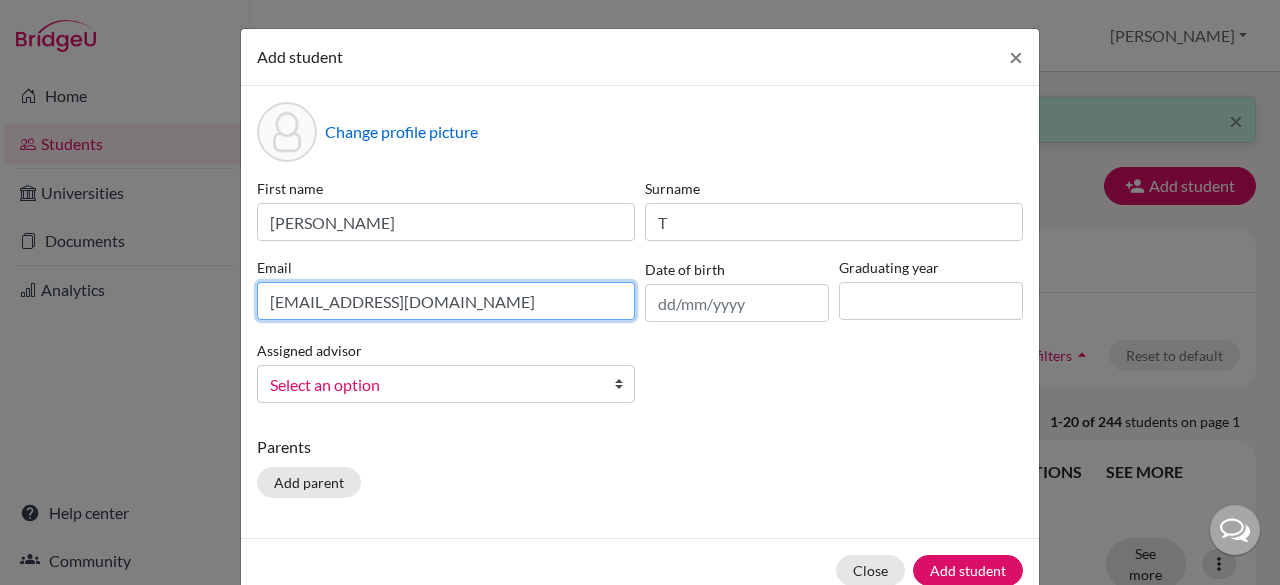 type on "sidhu.12e@gmail.com" 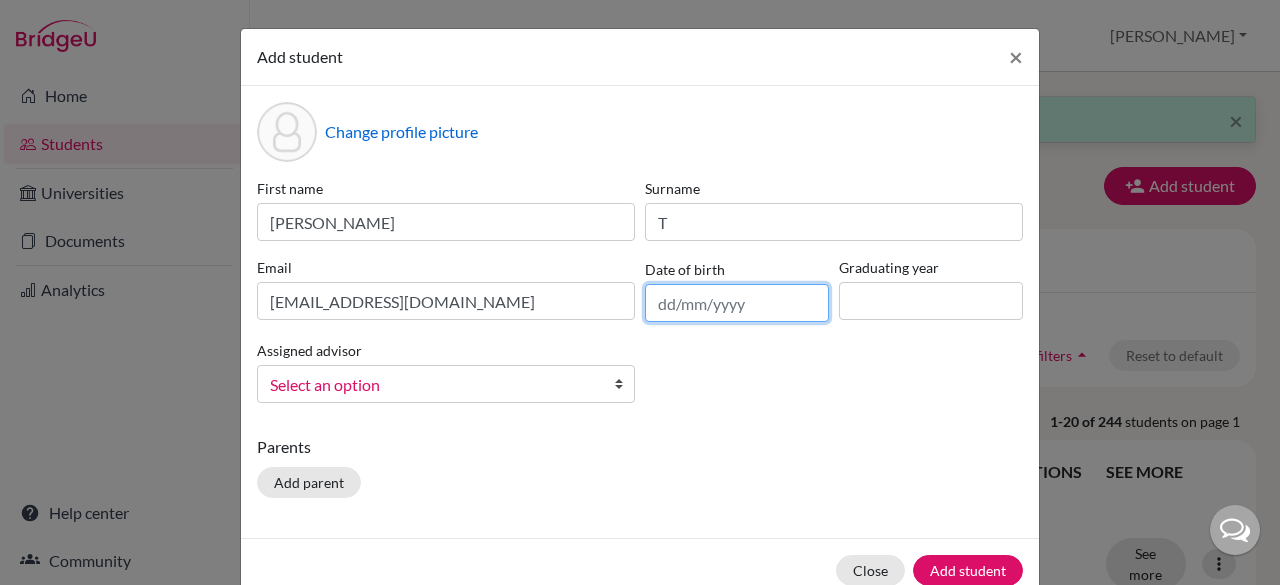 click at bounding box center [737, 303] 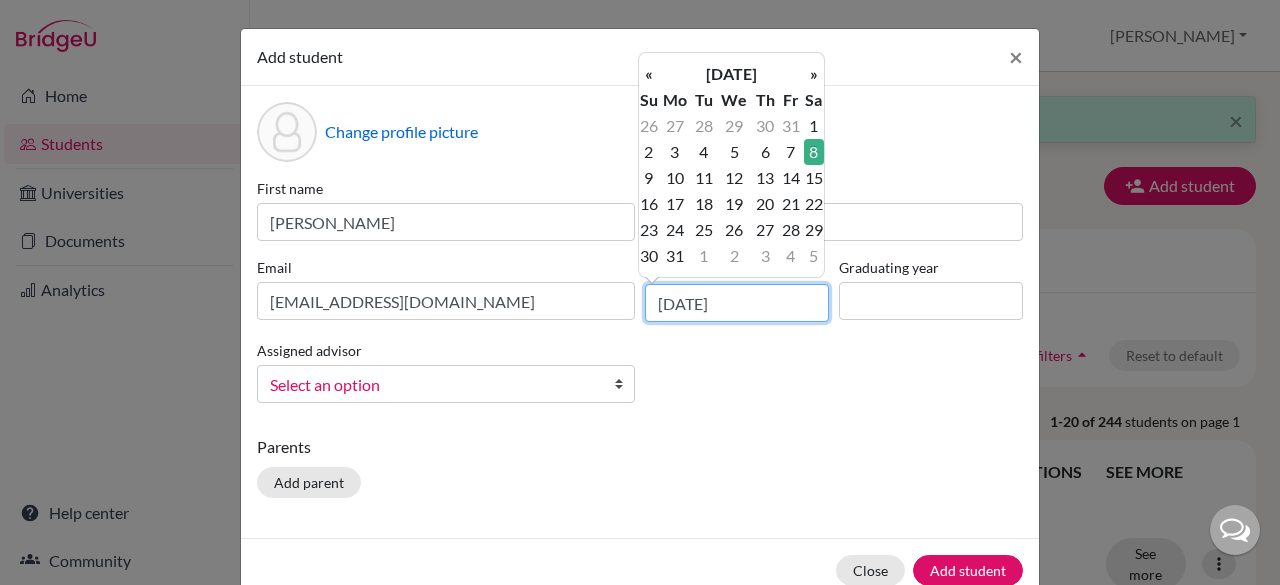 type on "08/08/2009" 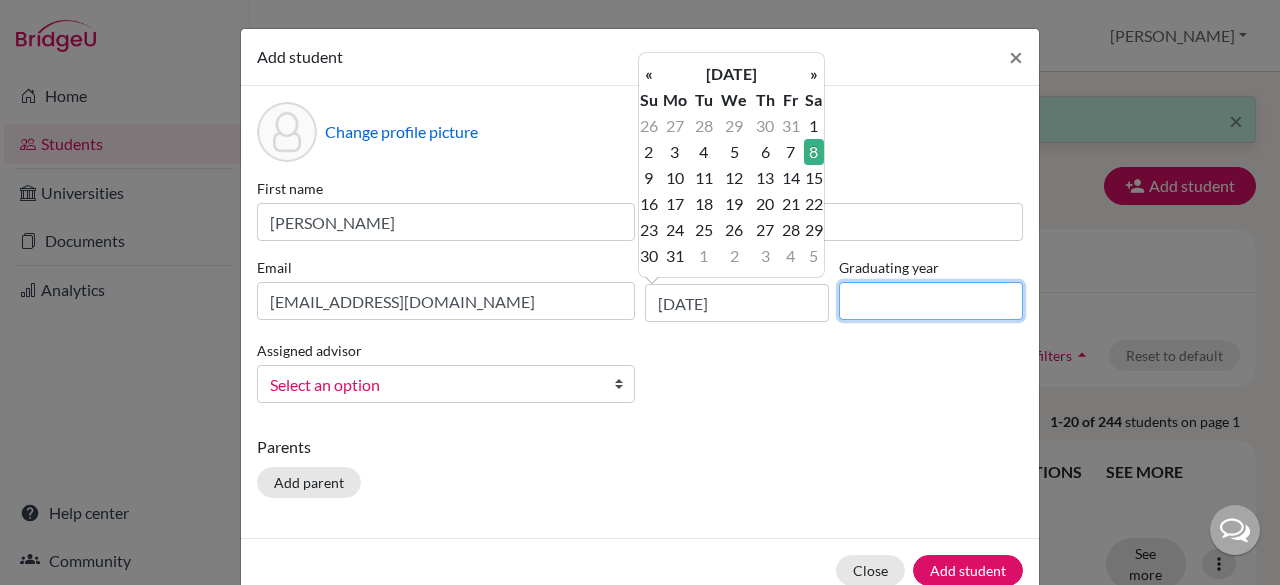 click at bounding box center (931, 301) 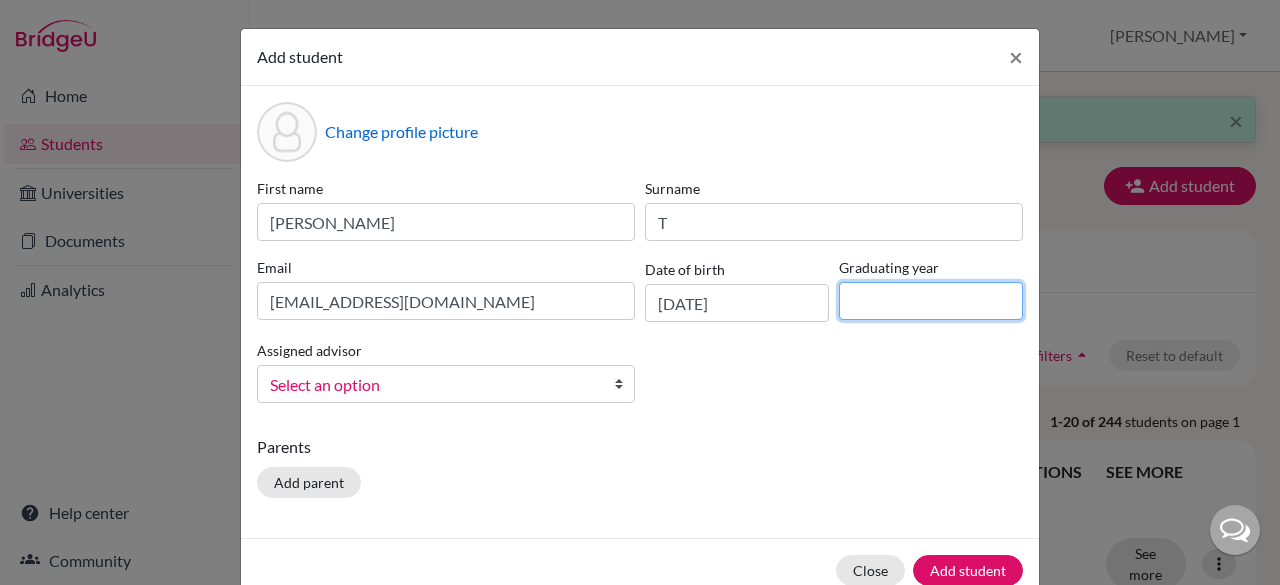 type on "2027" 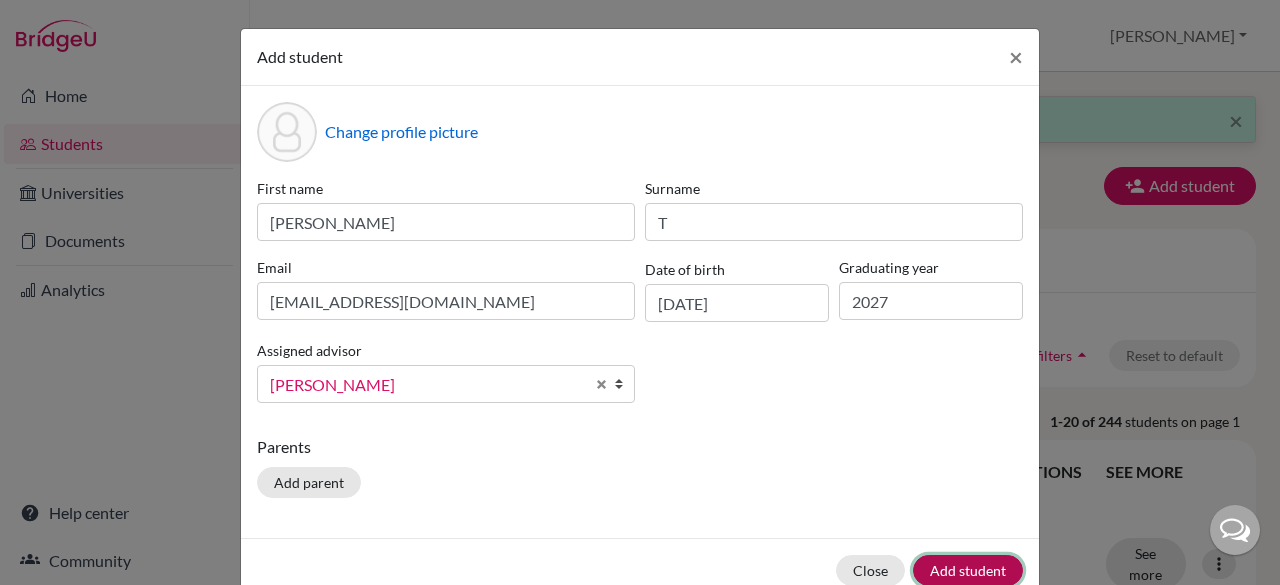 click on "Add student" at bounding box center [968, 570] 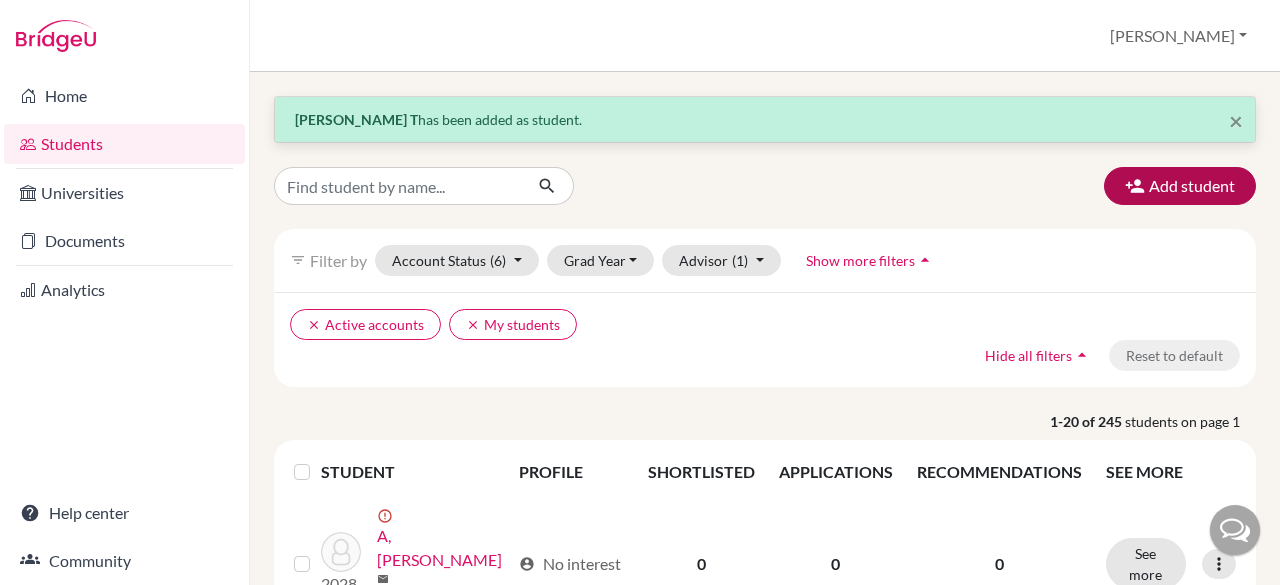 click on "Add student" at bounding box center (1180, 186) 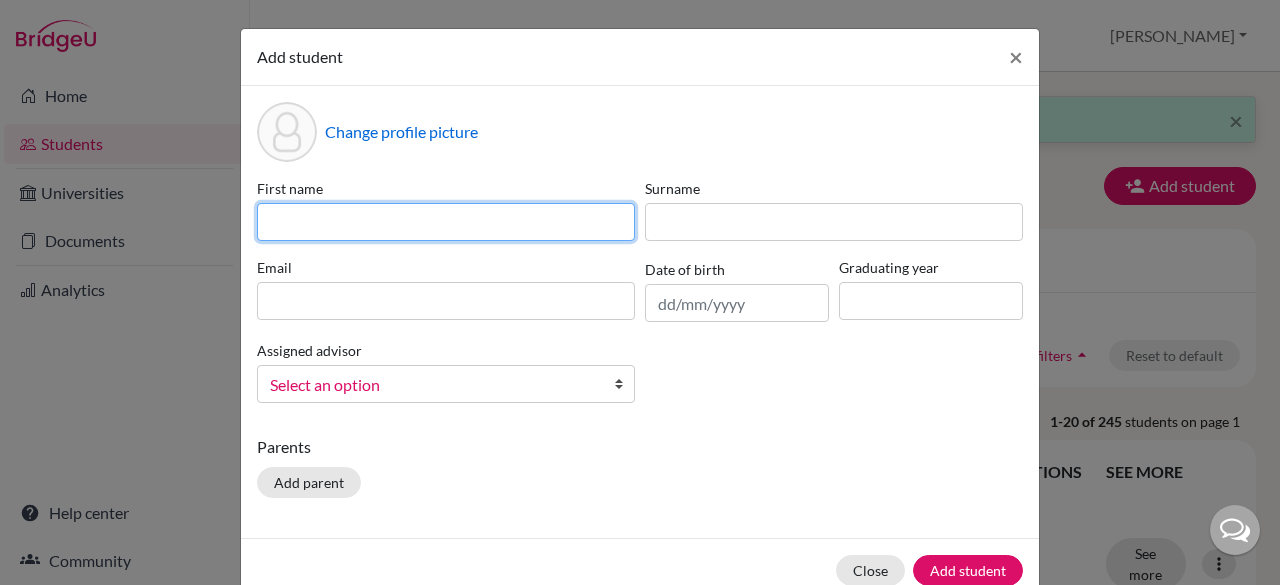 click at bounding box center [446, 222] 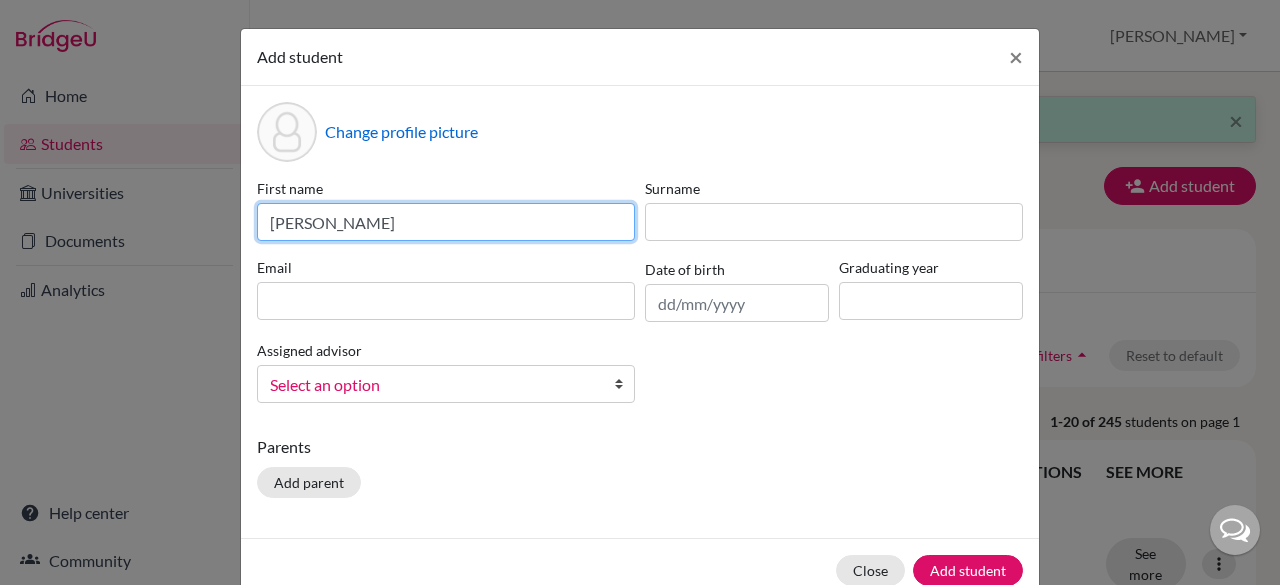 type on "Manish choudhary" 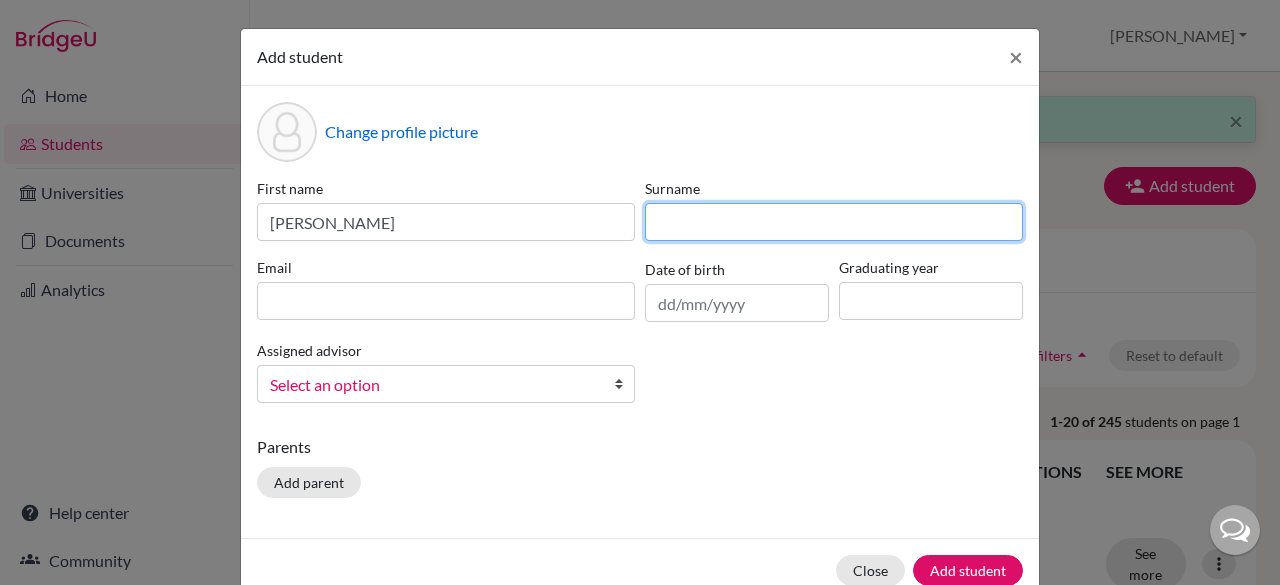 click at bounding box center [834, 222] 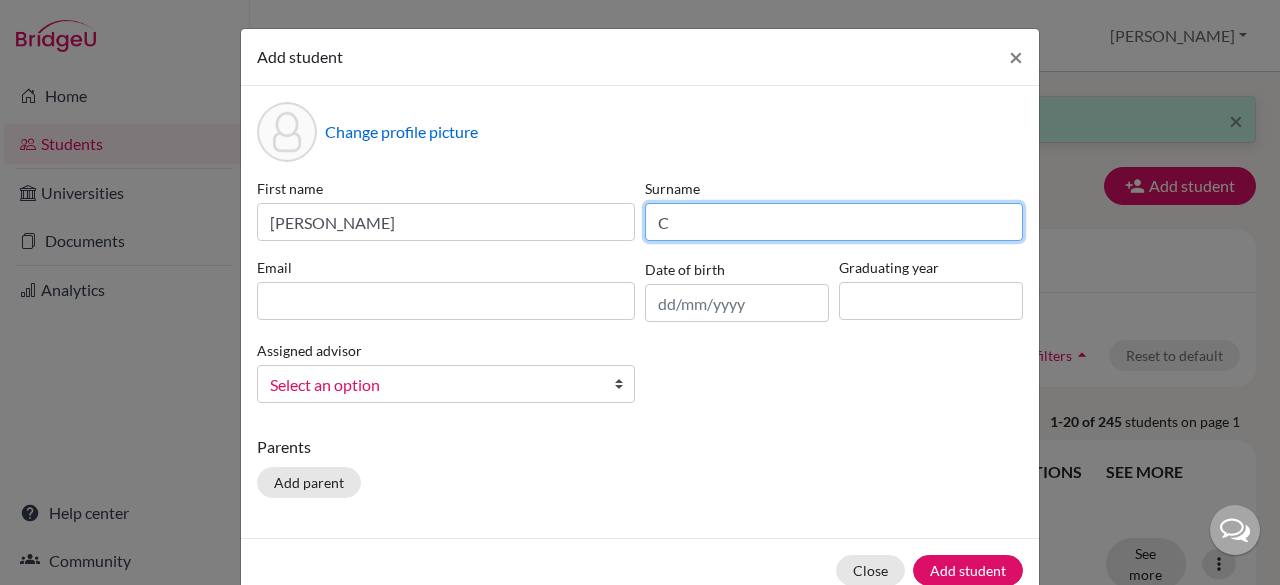 type on "C" 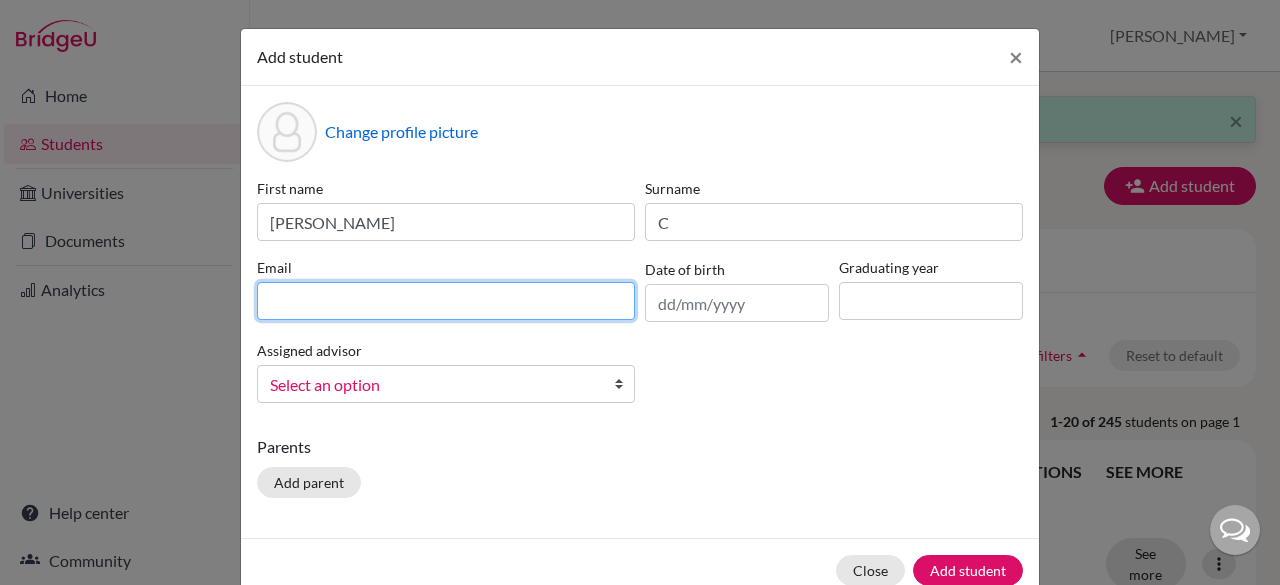 click at bounding box center (446, 301) 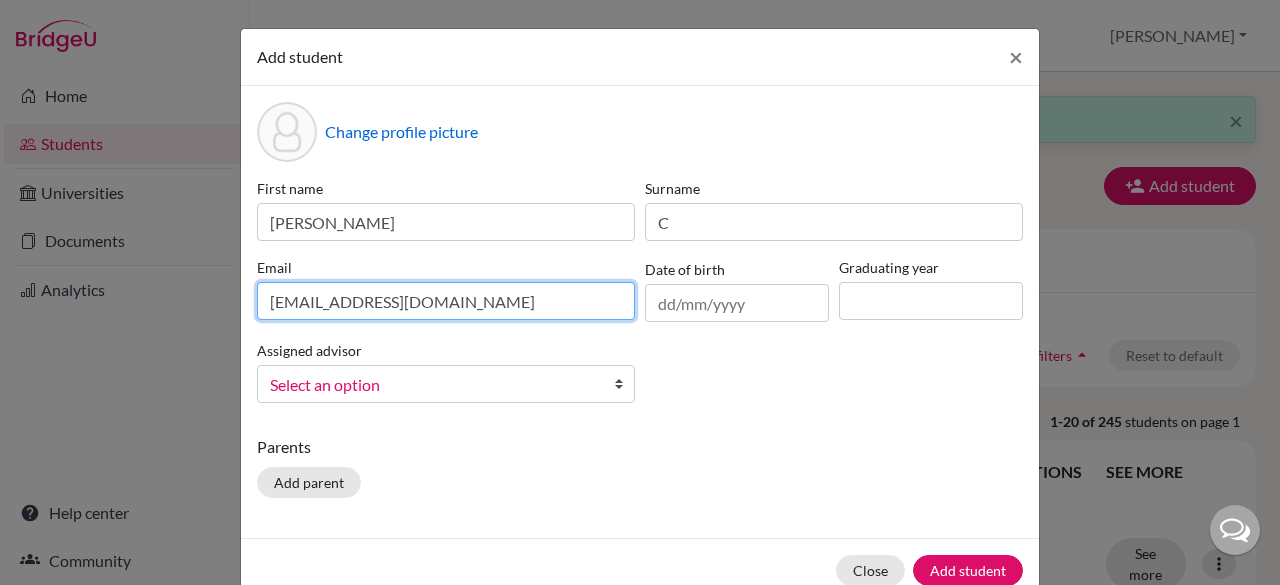 type on "manishseervi2507@gmail.com" 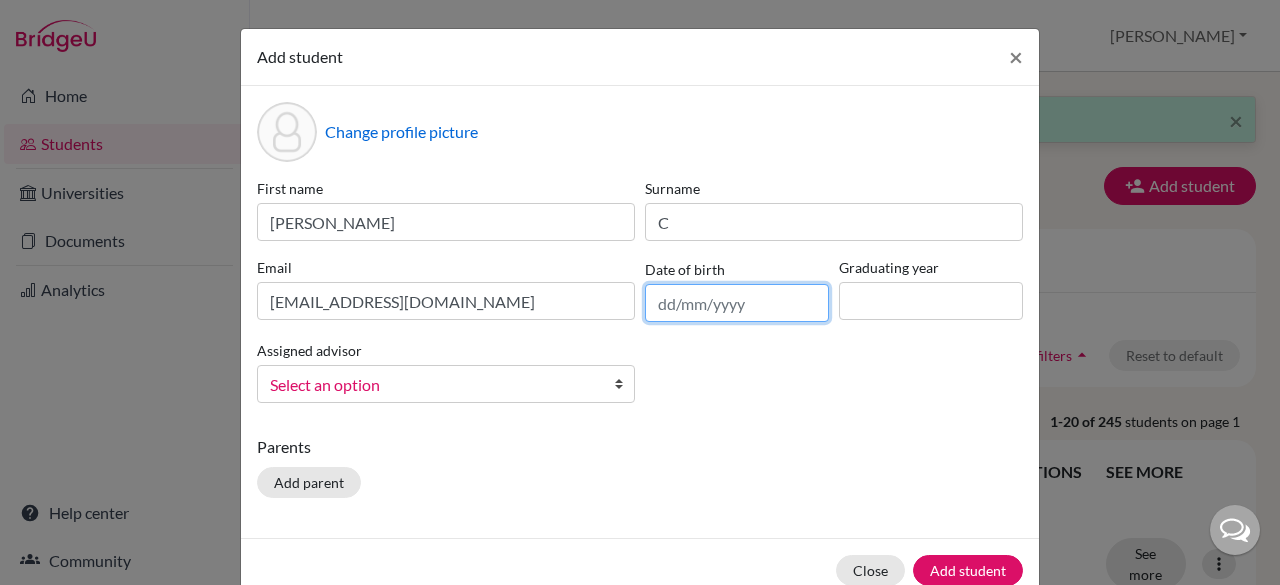 click at bounding box center (737, 303) 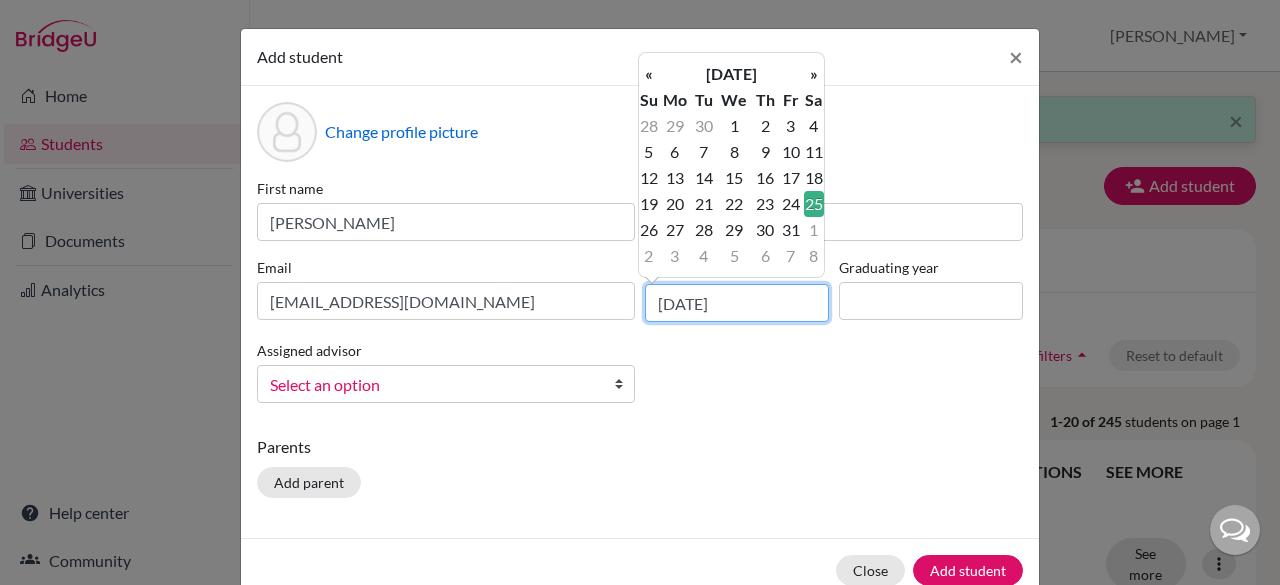 type on "25/07/2009" 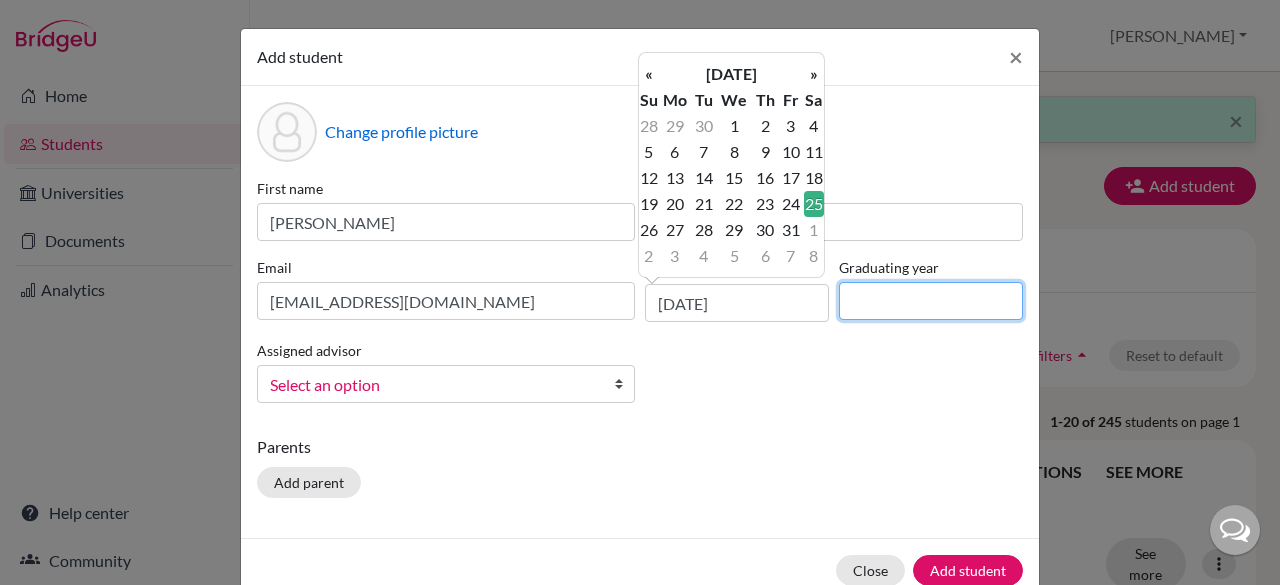 click at bounding box center (931, 301) 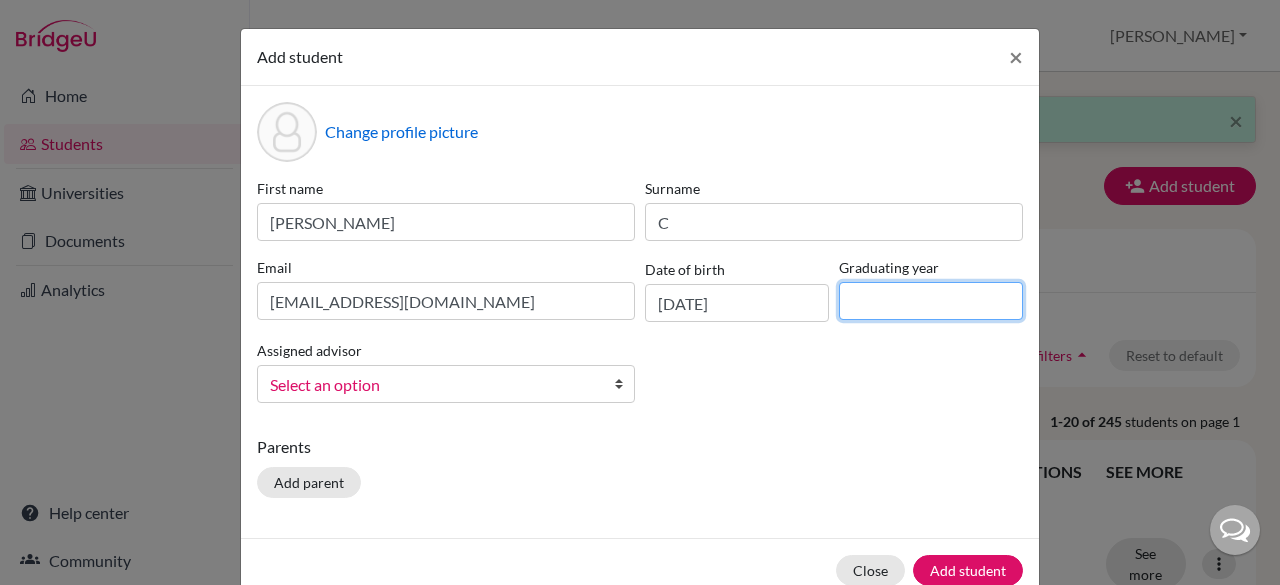 type on "2027" 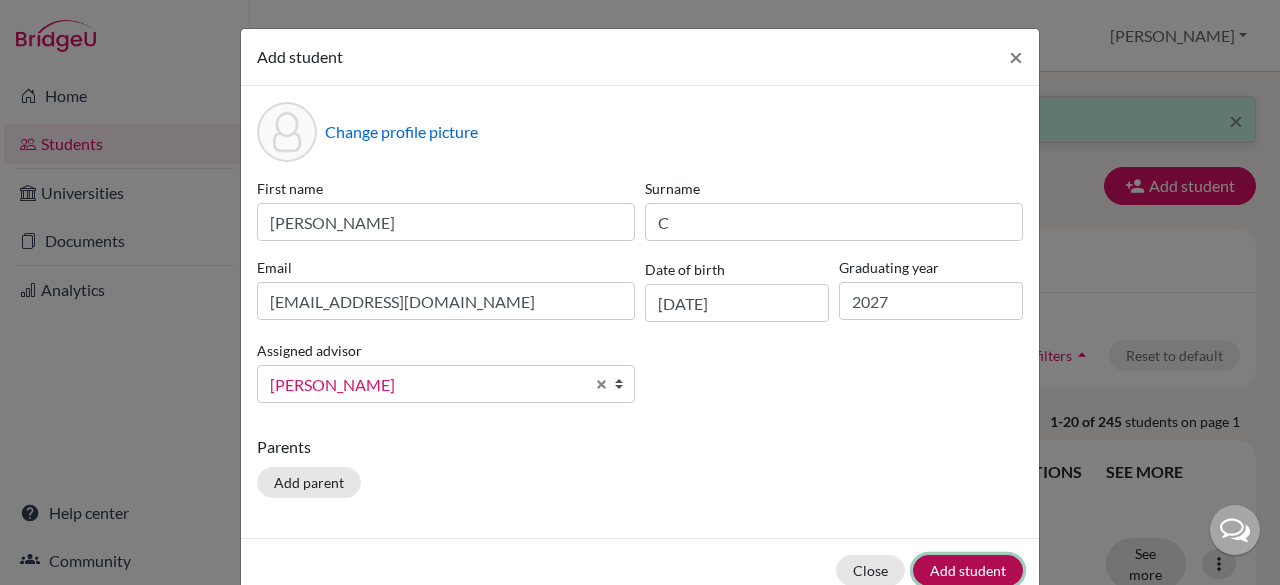 click on "Add student" at bounding box center (968, 570) 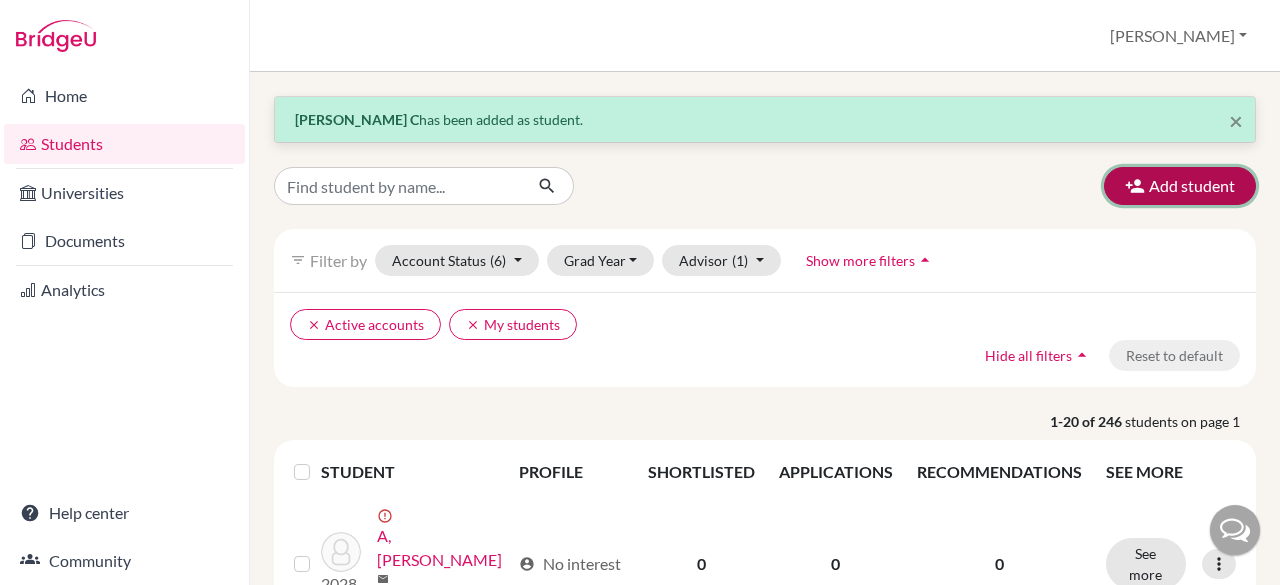 click on "Add student" at bounding box center (1180, 186) 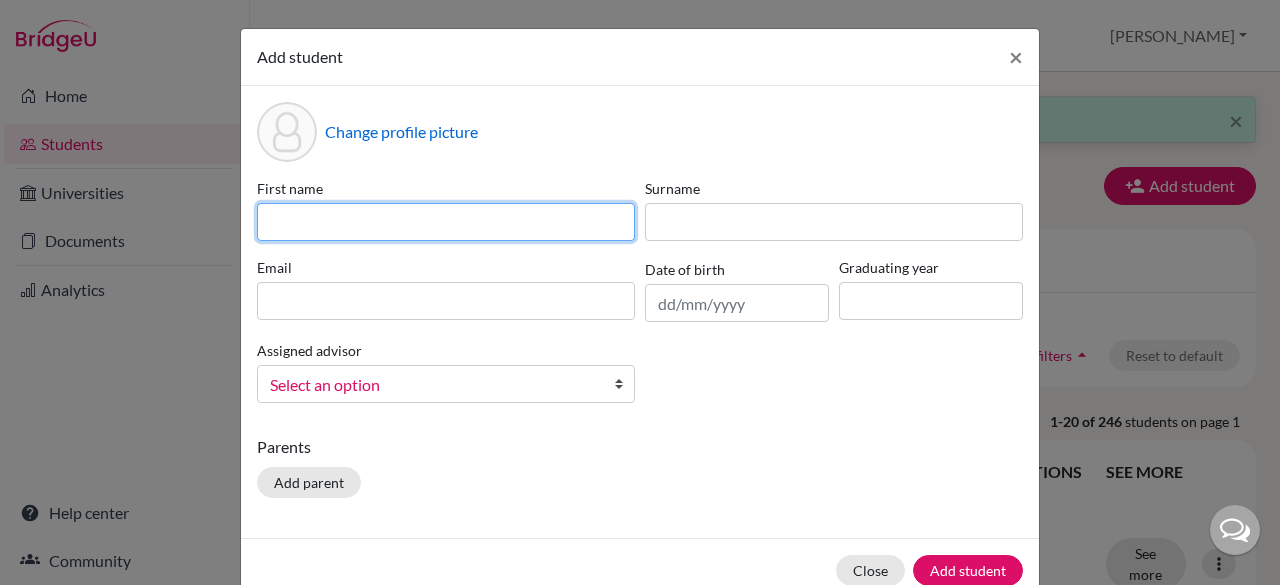 click at bounding box center [446, 222] 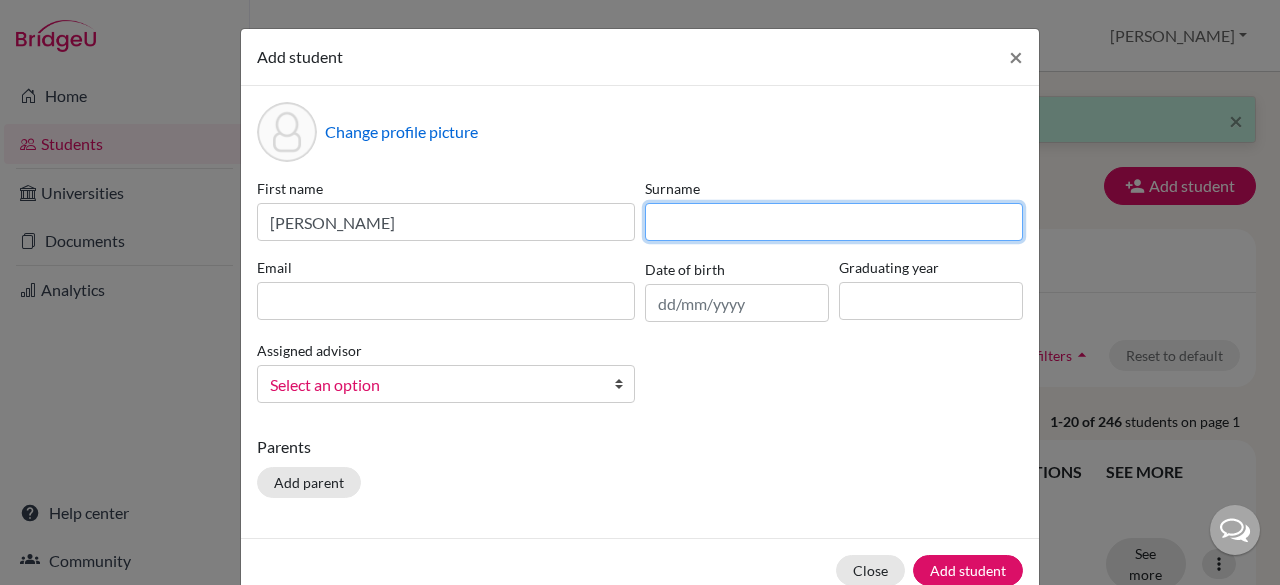 click at bounding box center (834, 222) 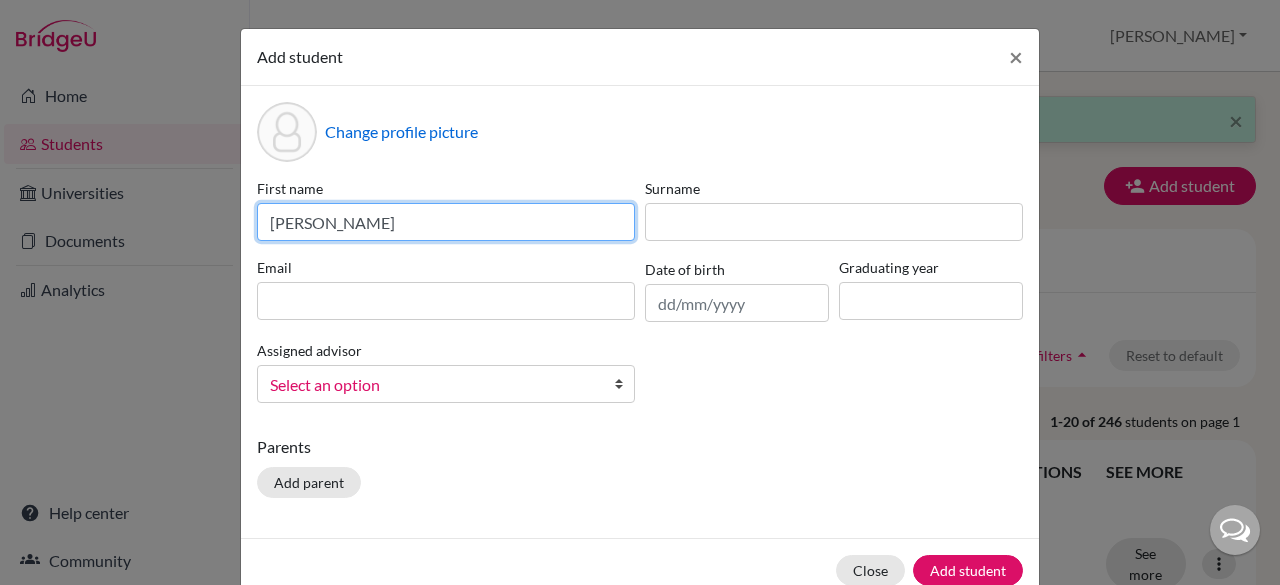 click on "Rohan Saji" at bounding box center [446, 222] 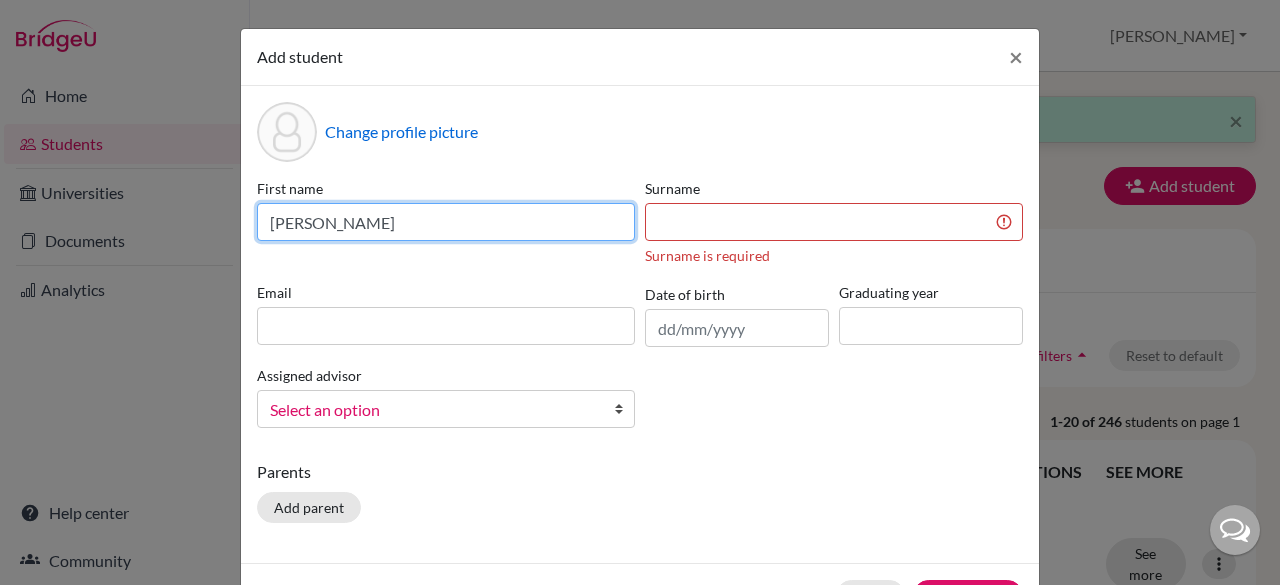 click on "Rohan Saji" at bounding box center (446, 222) 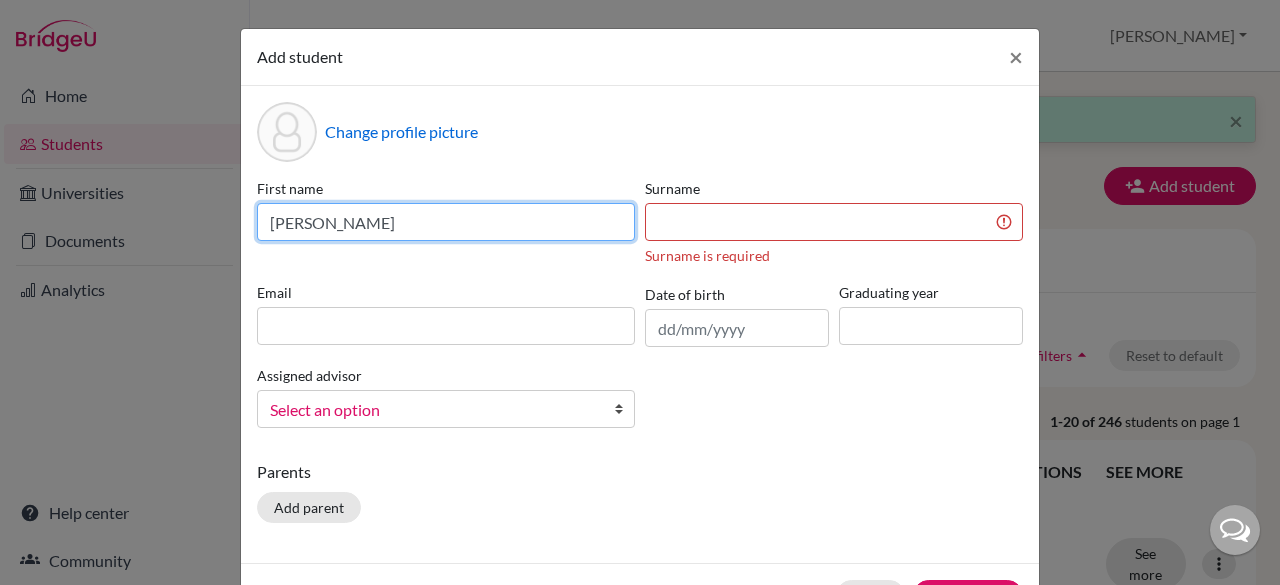 type on "Rohan" 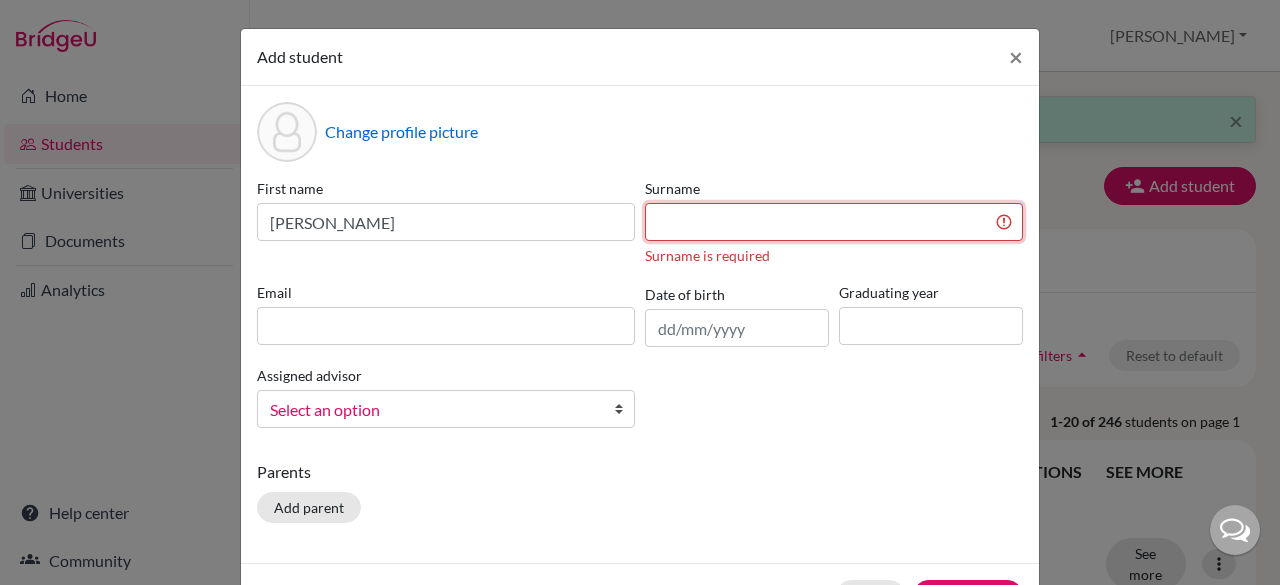 click at bounding box center (834, 222) 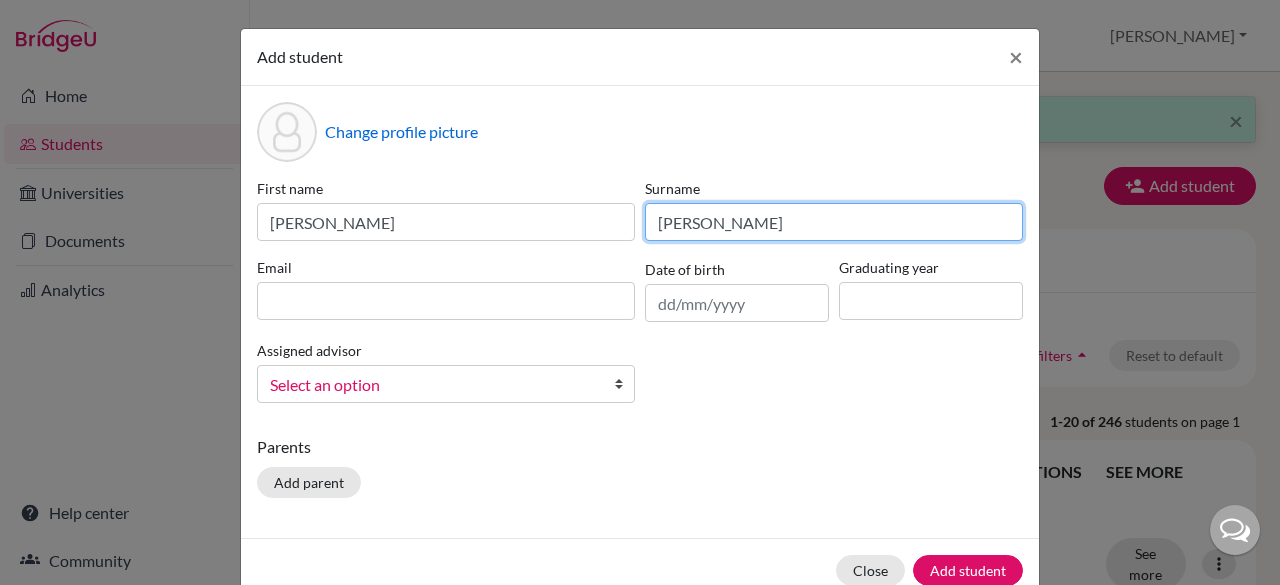 type on "Shaji" 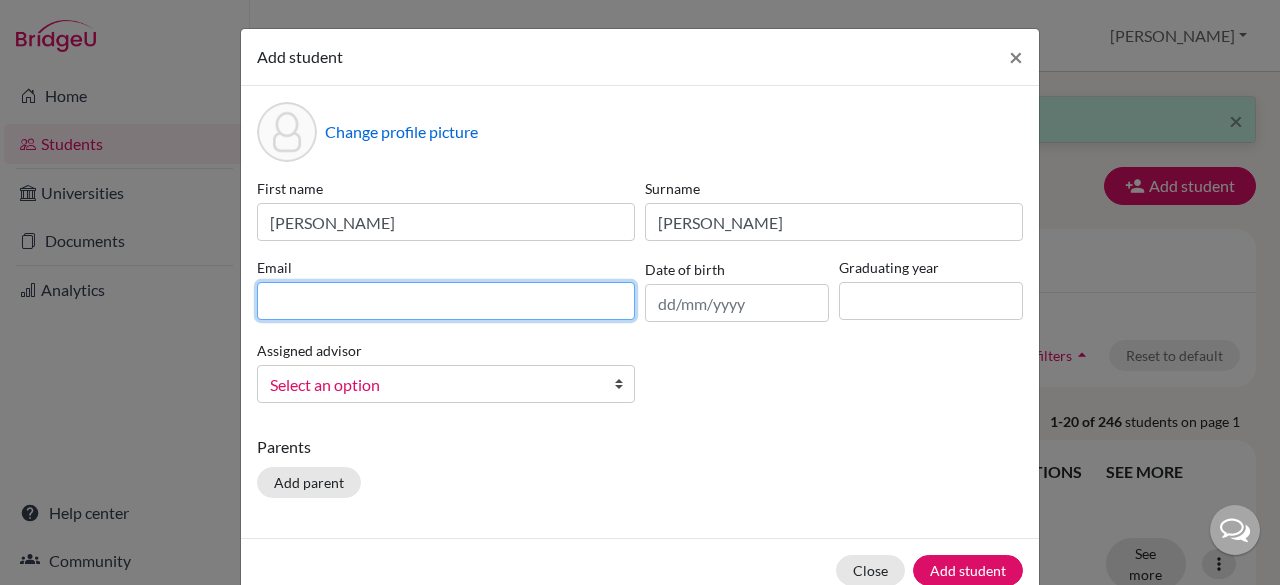 click at bounding box center (446, 301) 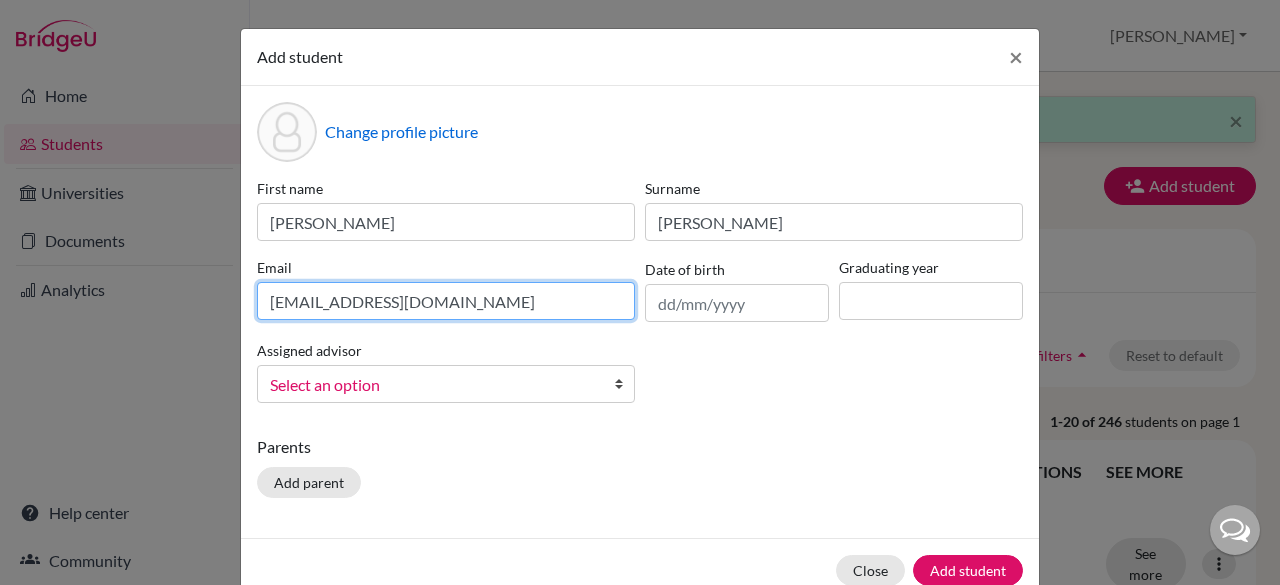 type on "rohanshaji00@gmail.com" 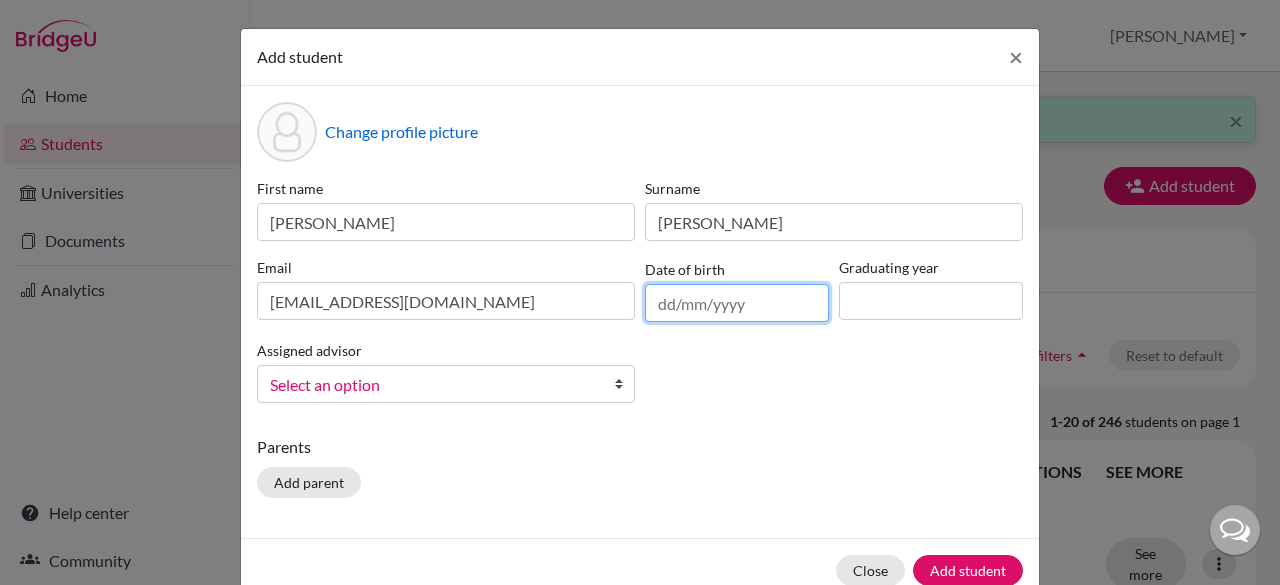 click at bounding box center (737, 303) 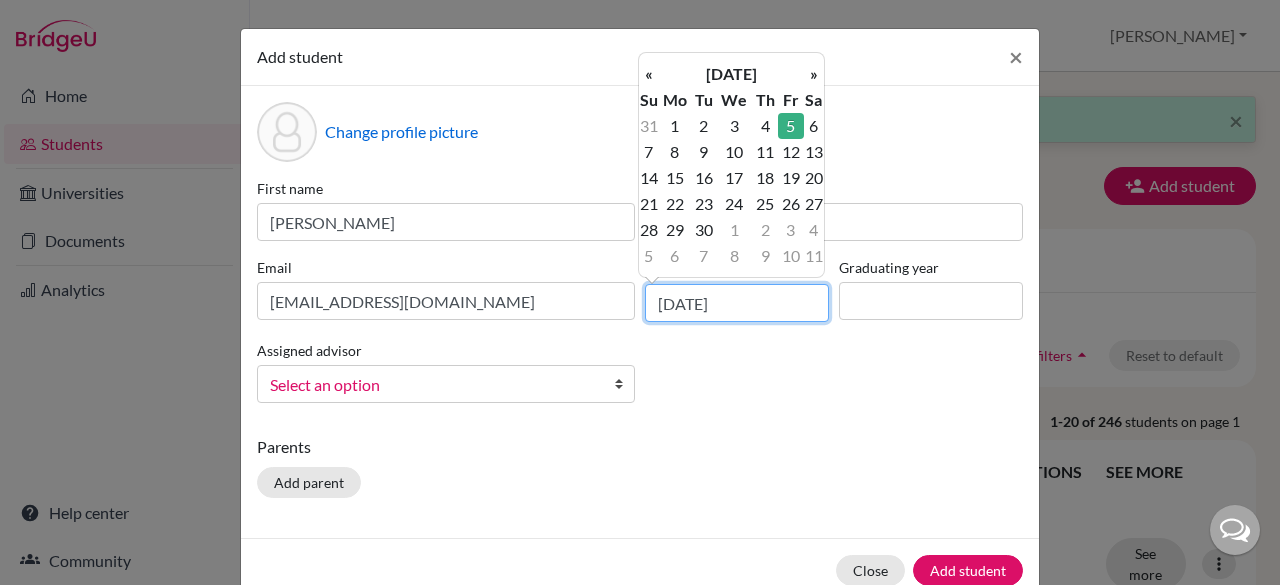 type on "05/09/2008" 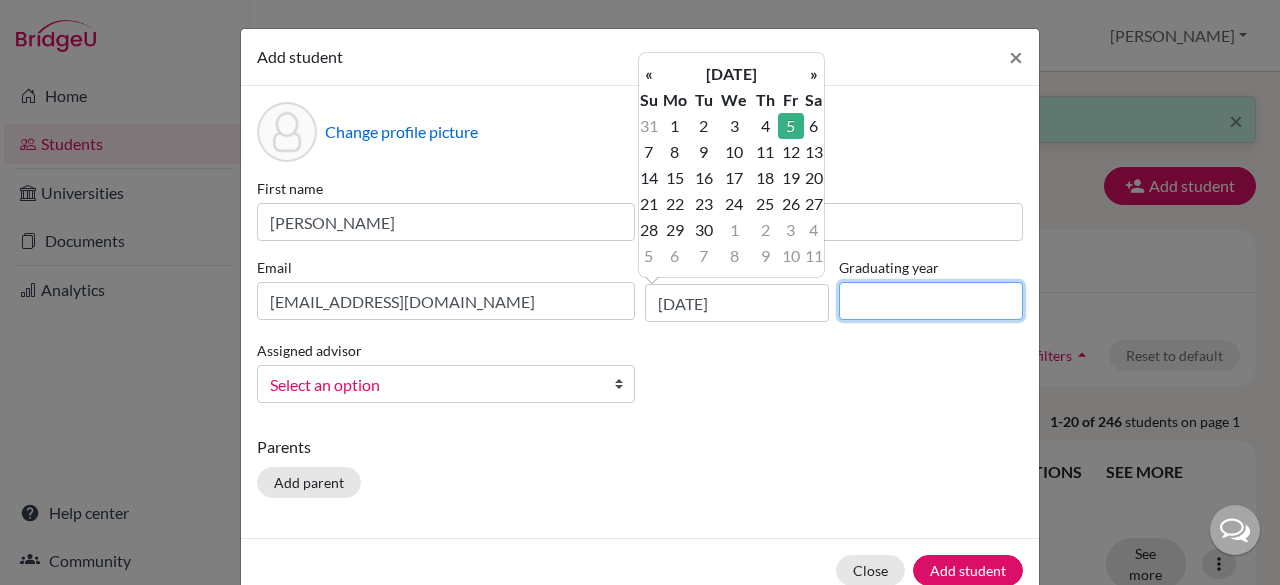 click at bounding box center (931, 301) 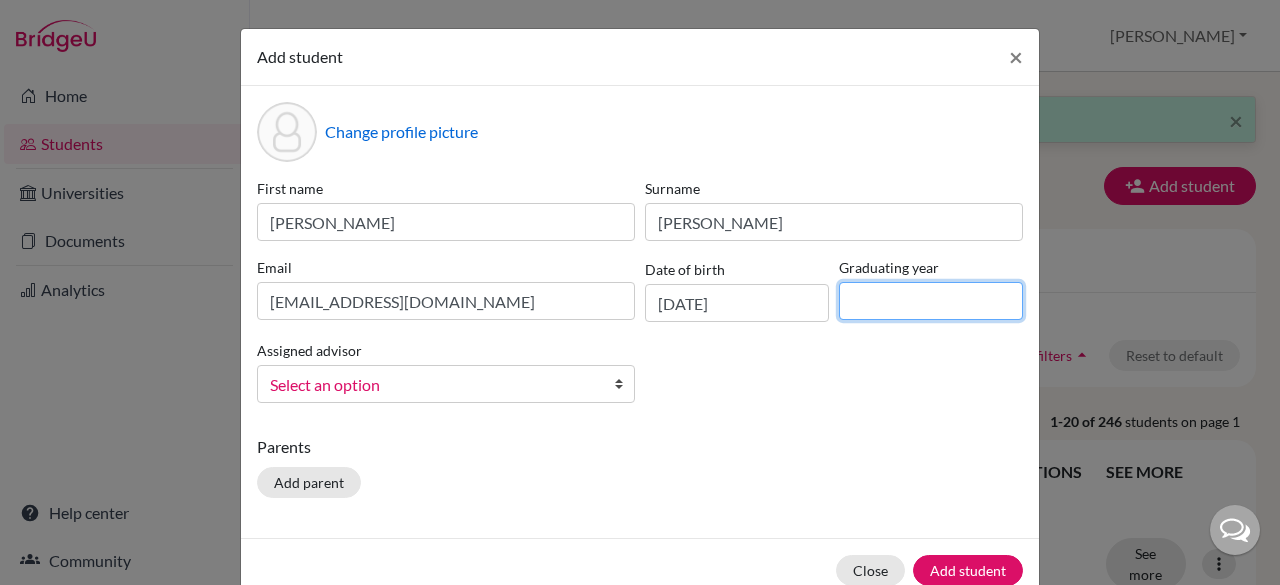 type on "2027" 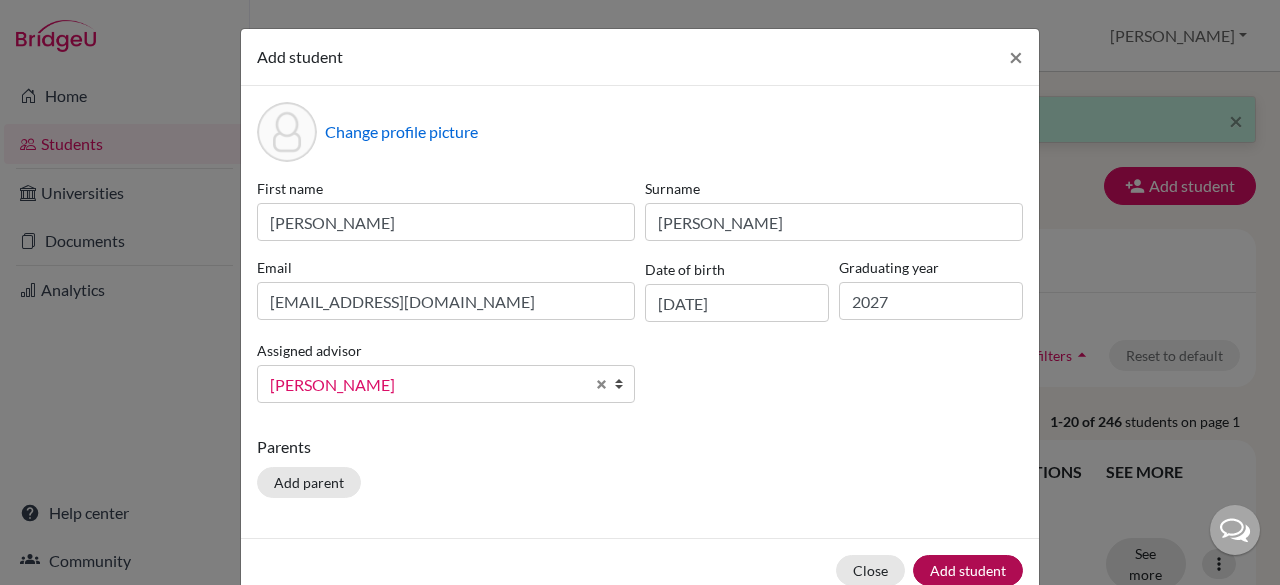 click on "Add student" at bounding box center (968, 570) 